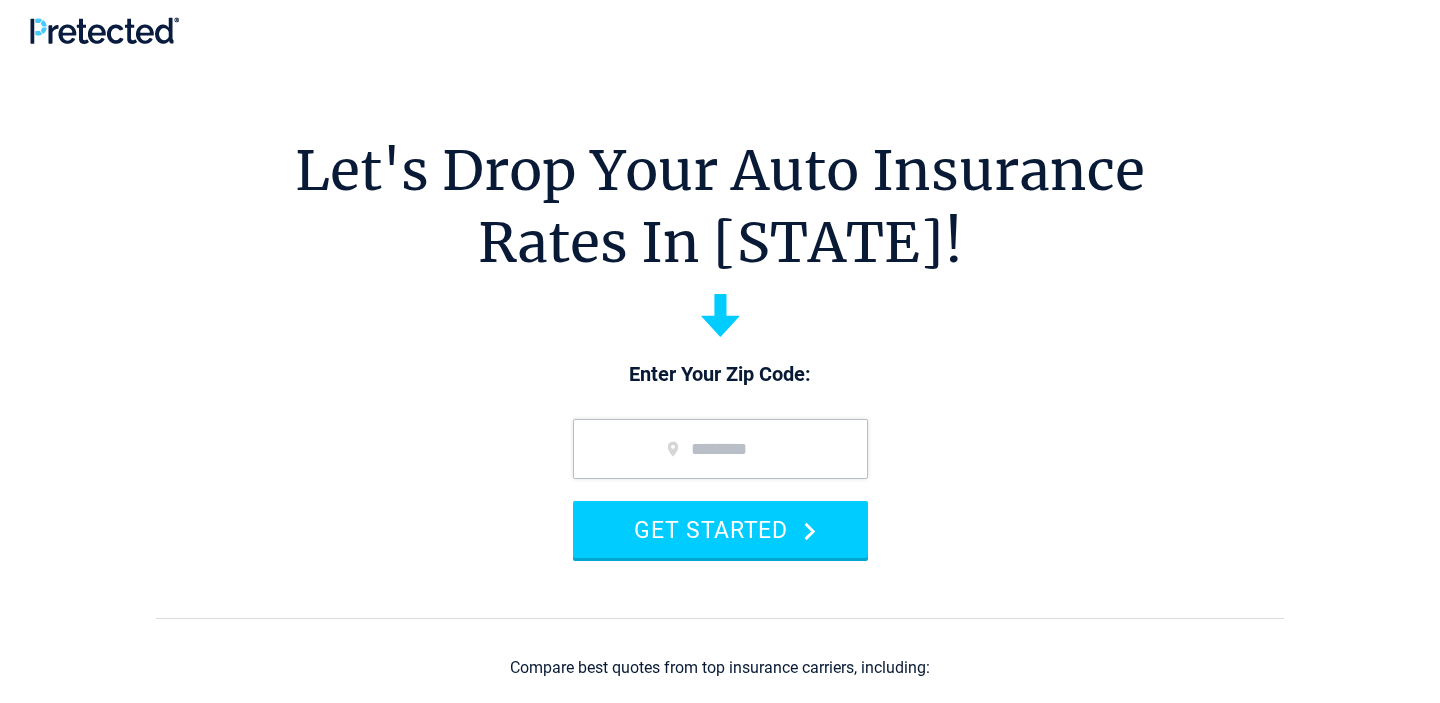 scroll, scrollTop: 0, scrollLeft: 0, axis: both 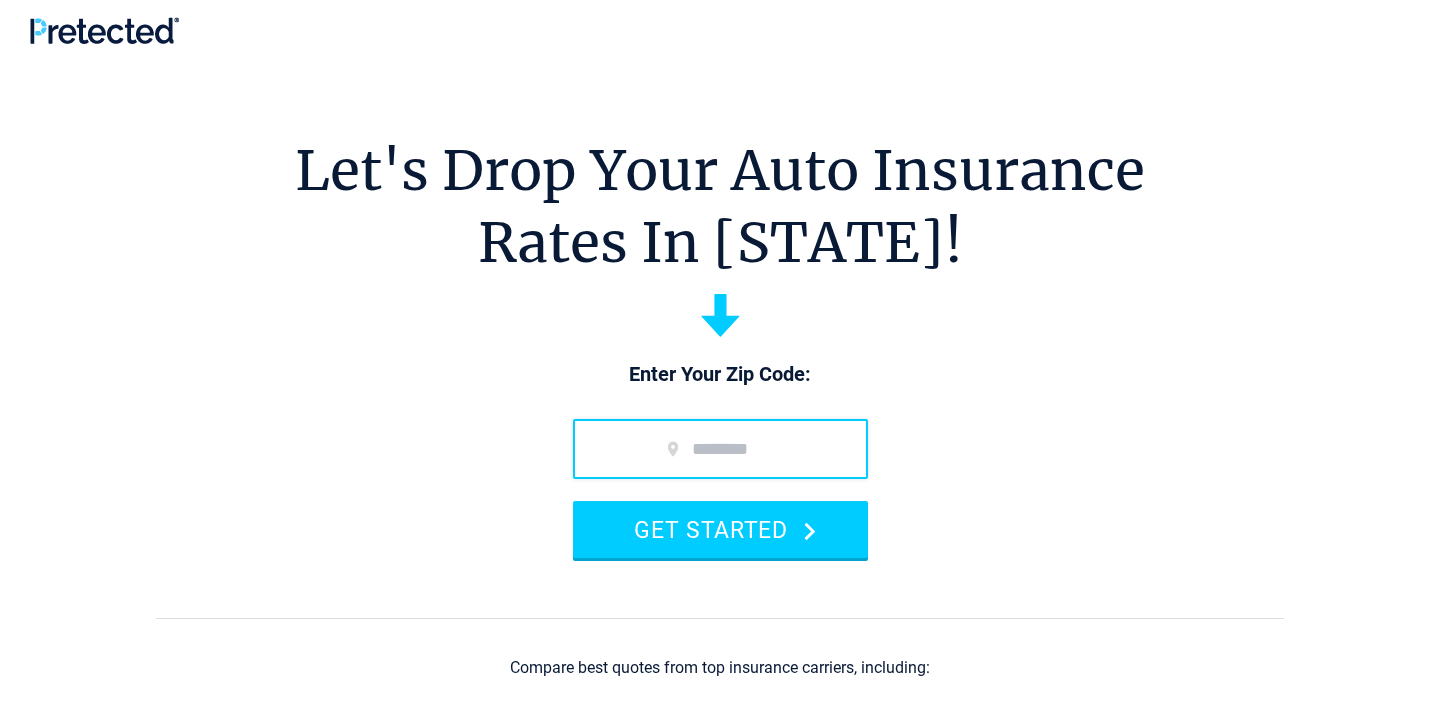 click at bounding box center (720, 449) 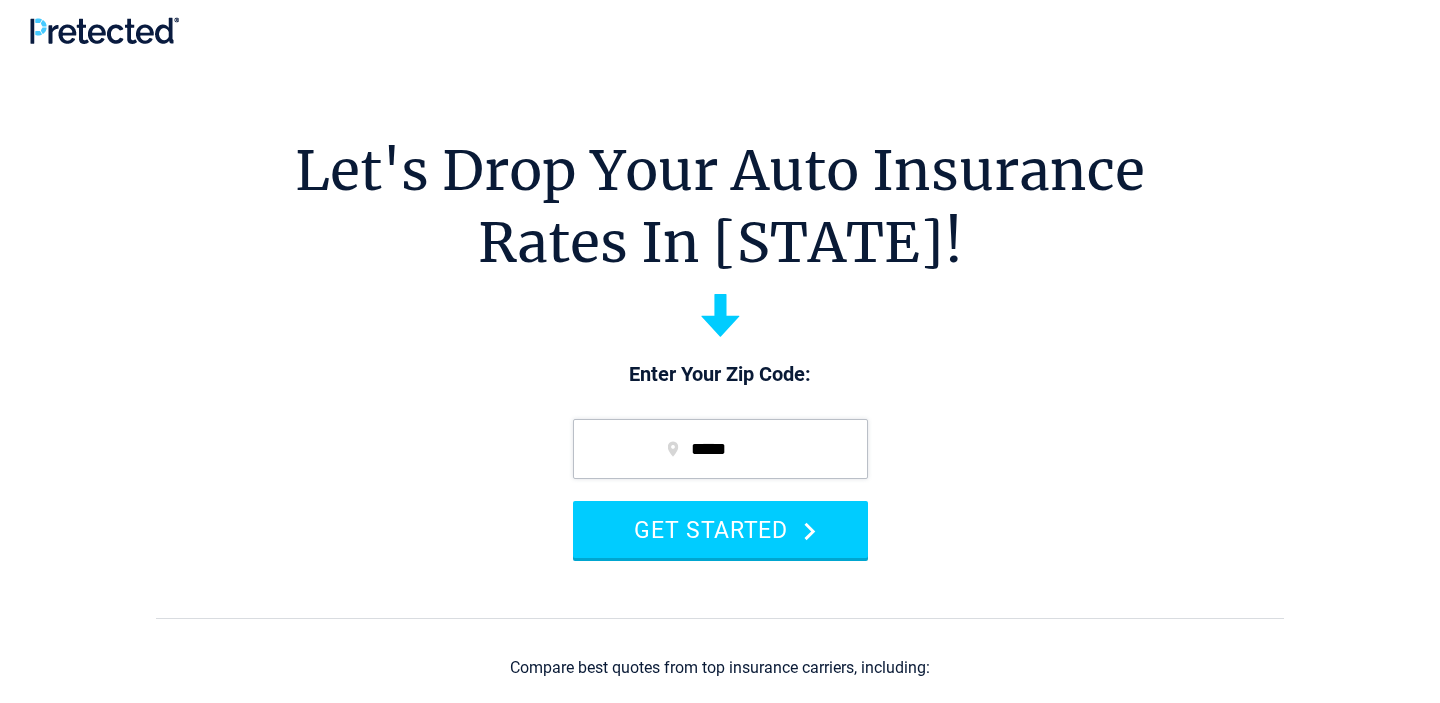 type on "*****" 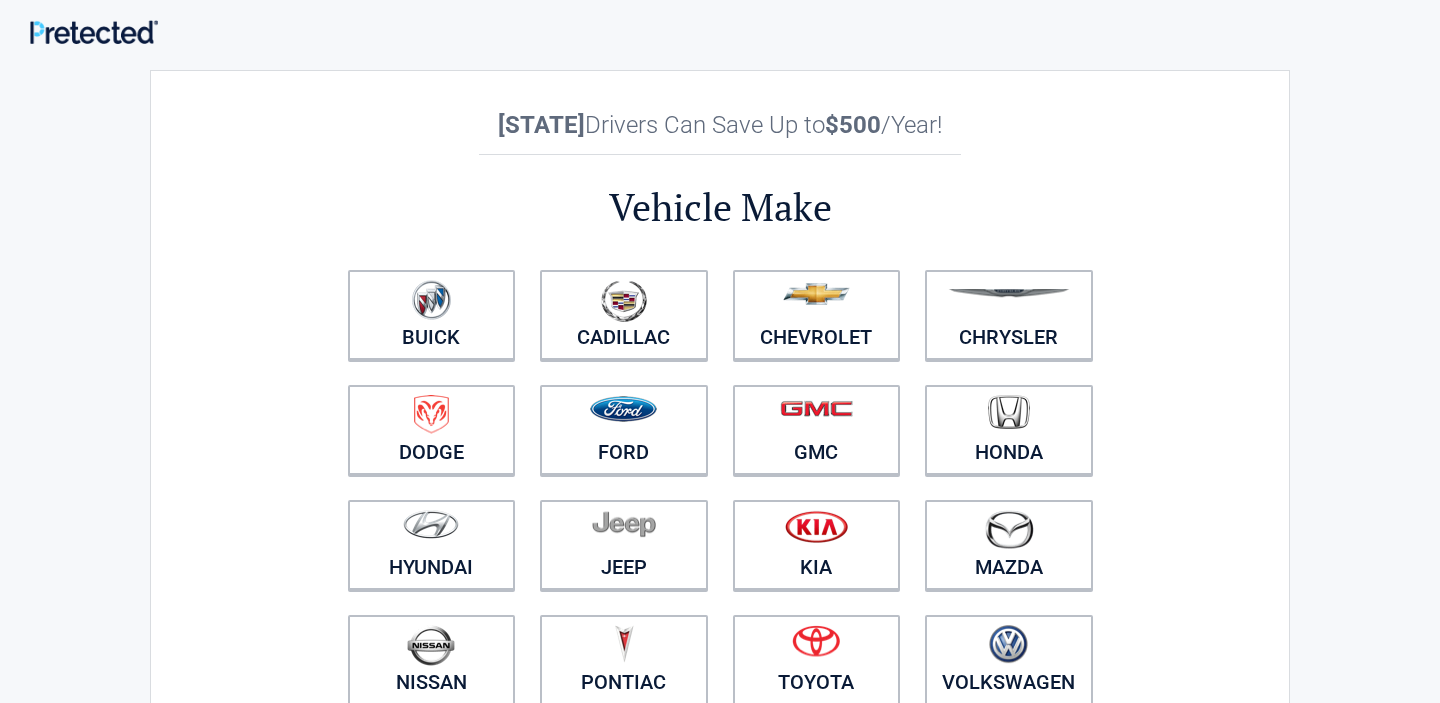 scroll, scrollTop: 0, scrollLeft: 0, axis: both 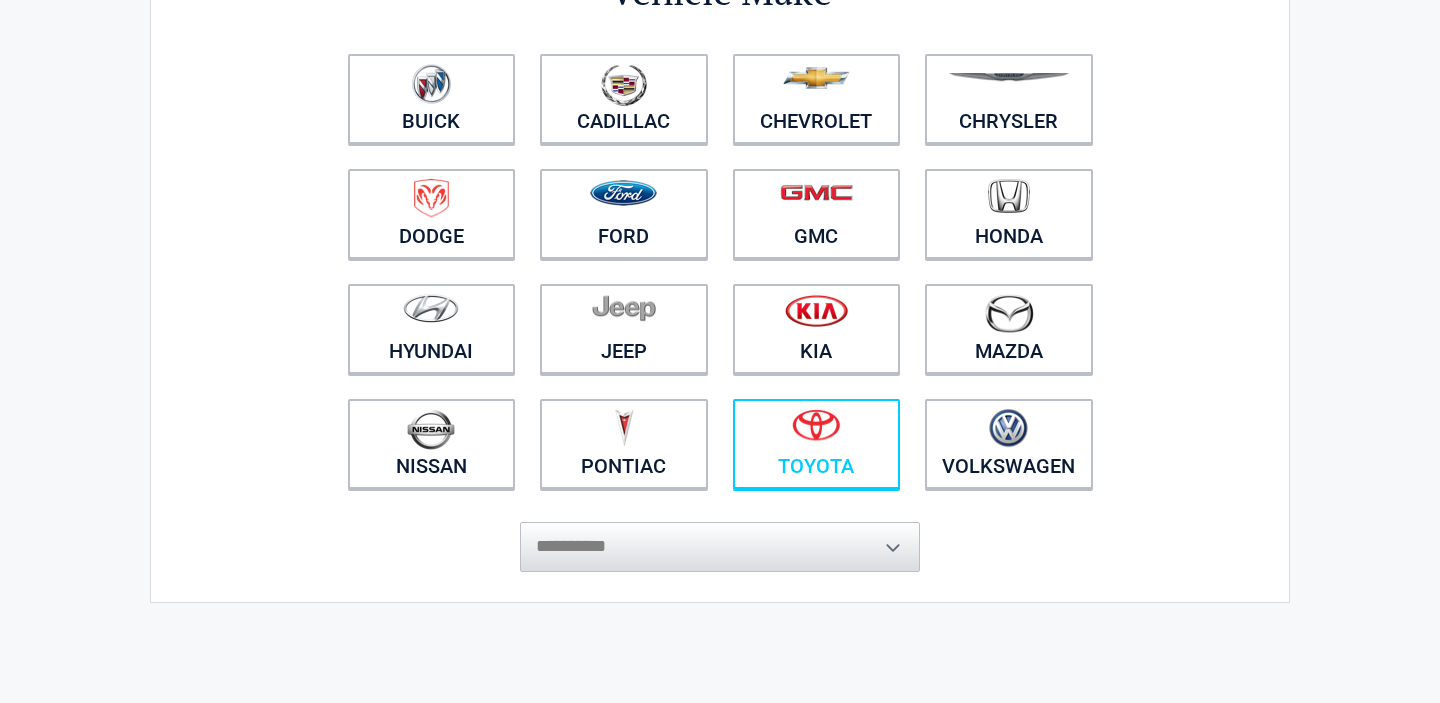 click at bounding box center (817, 431) 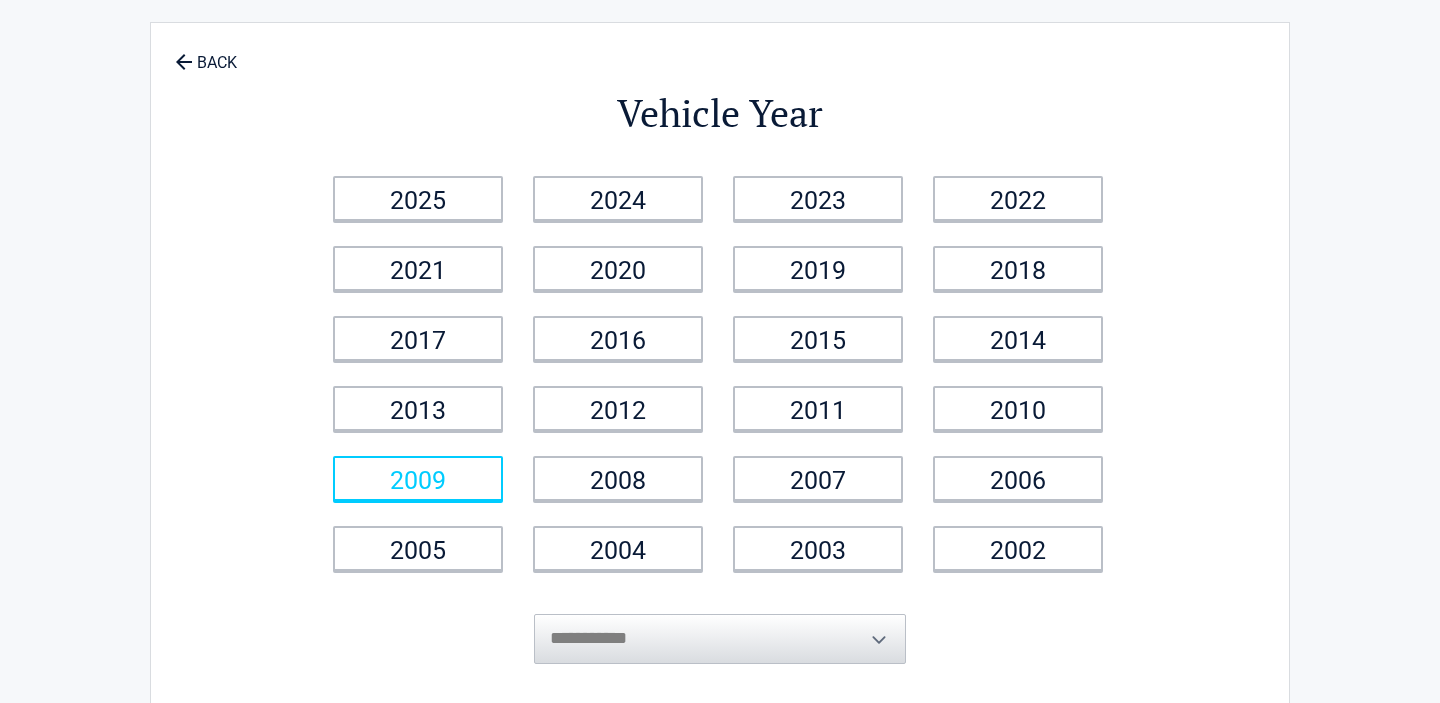 scroll, scrollTop: 53, scrollLeft: 0, axis: vertical 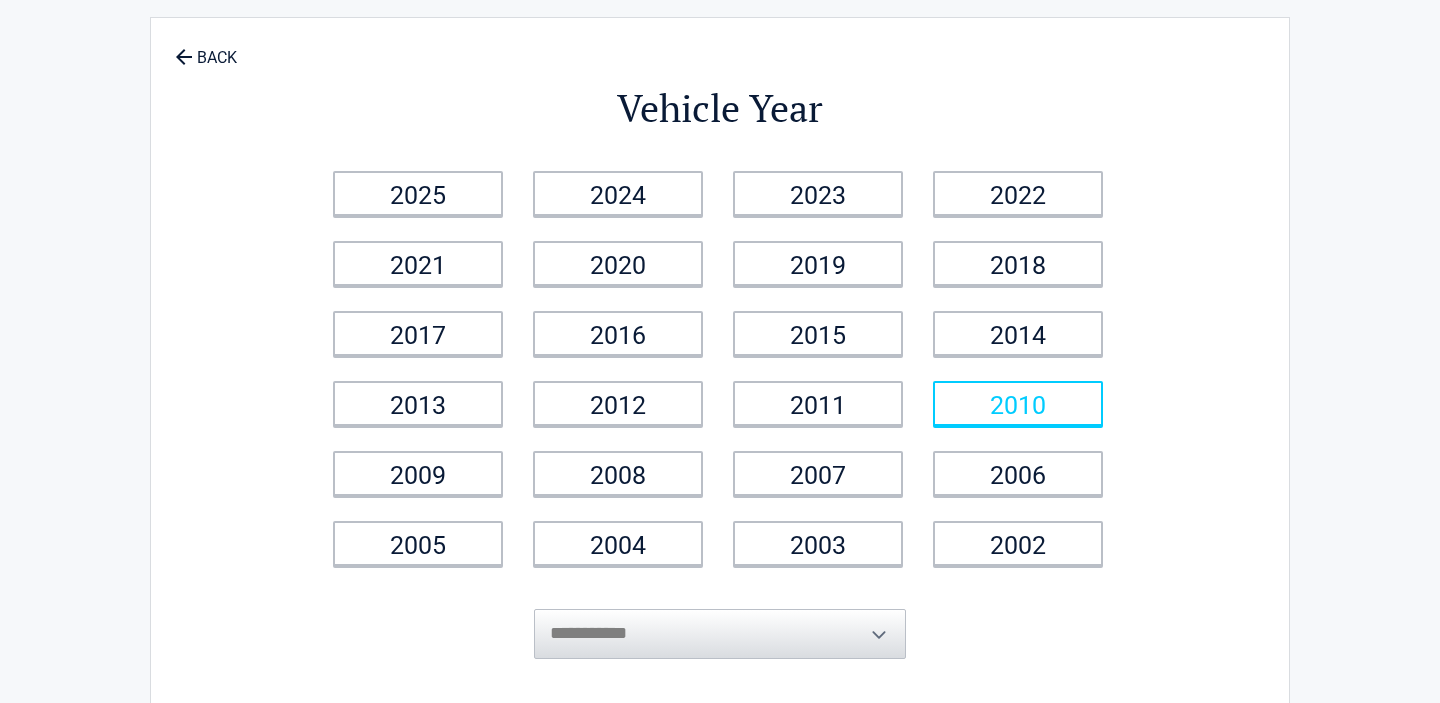 click on "2010" at bounding box center [1018, 403] 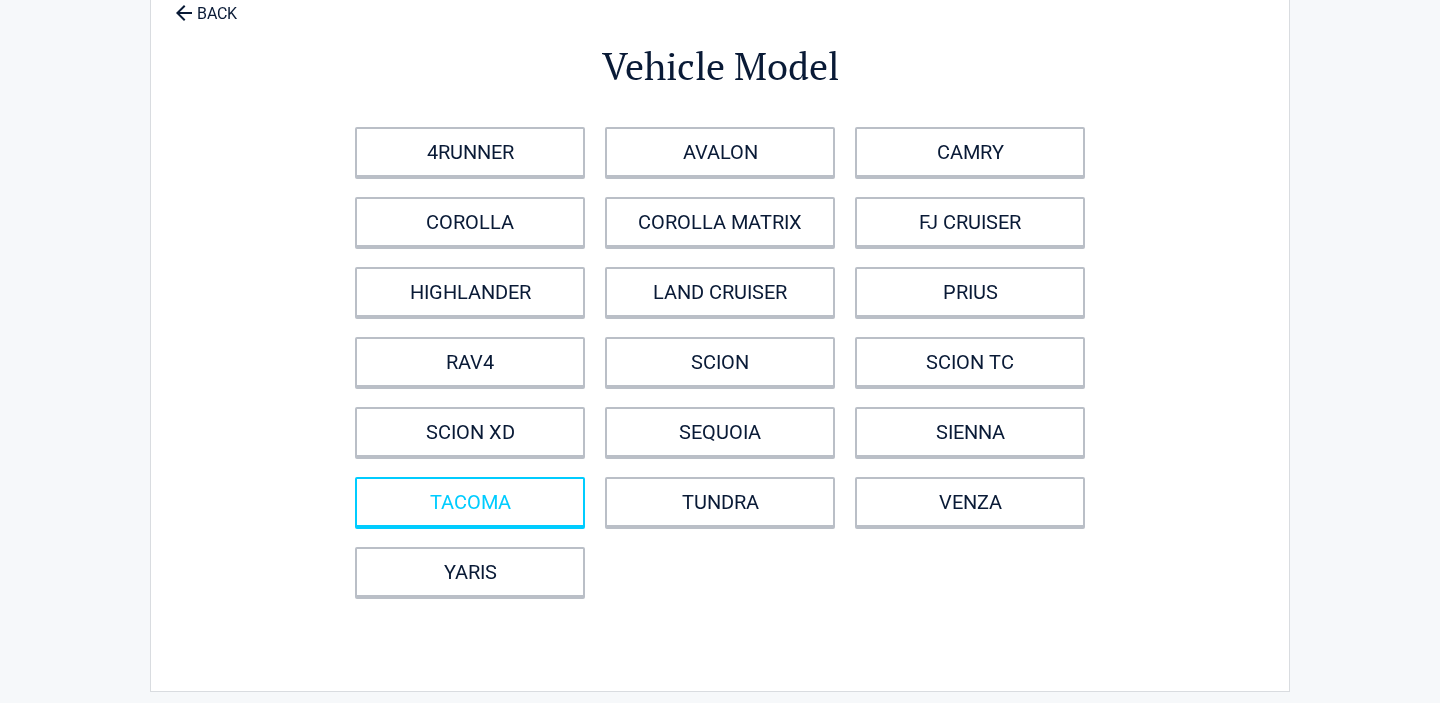 scroll, scrollTop: 103, scrollLeft: 0, axis: vertical 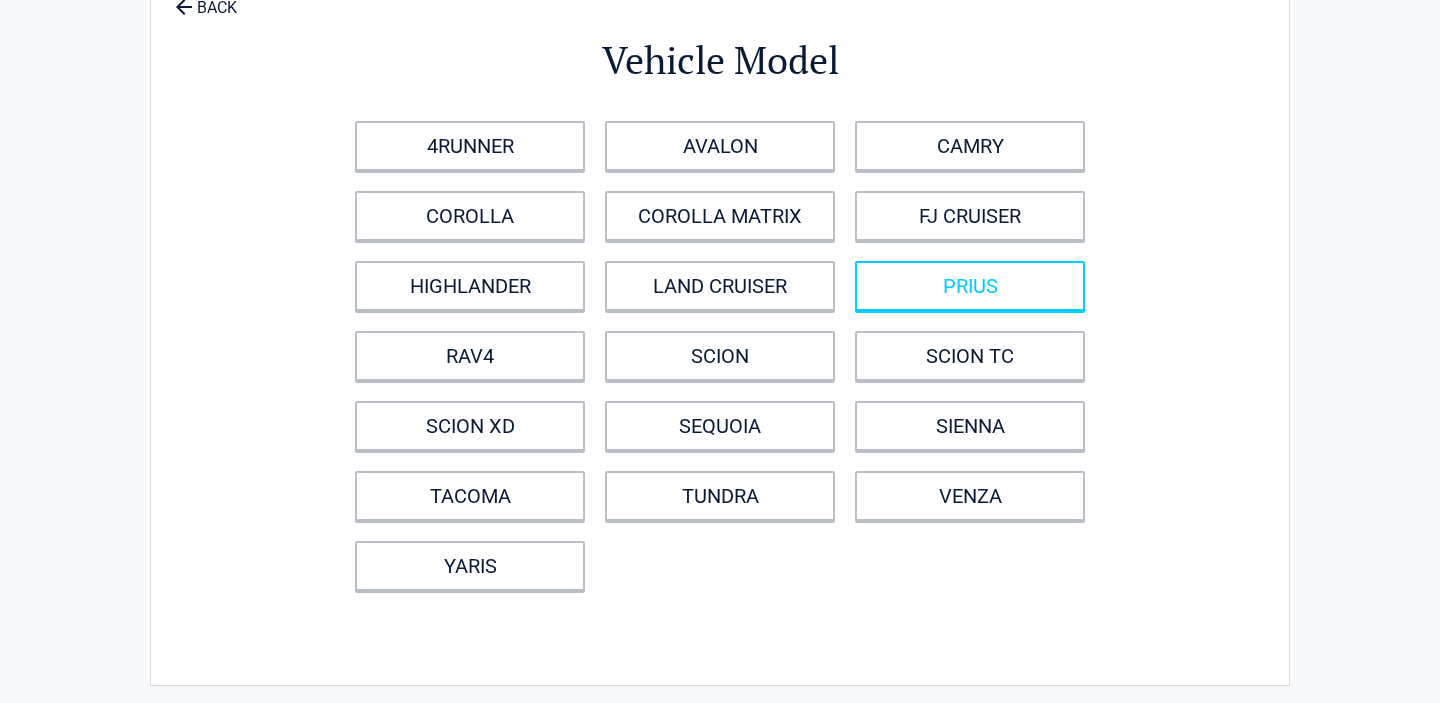click on "PRIUS" at bounding box center (970, 286) 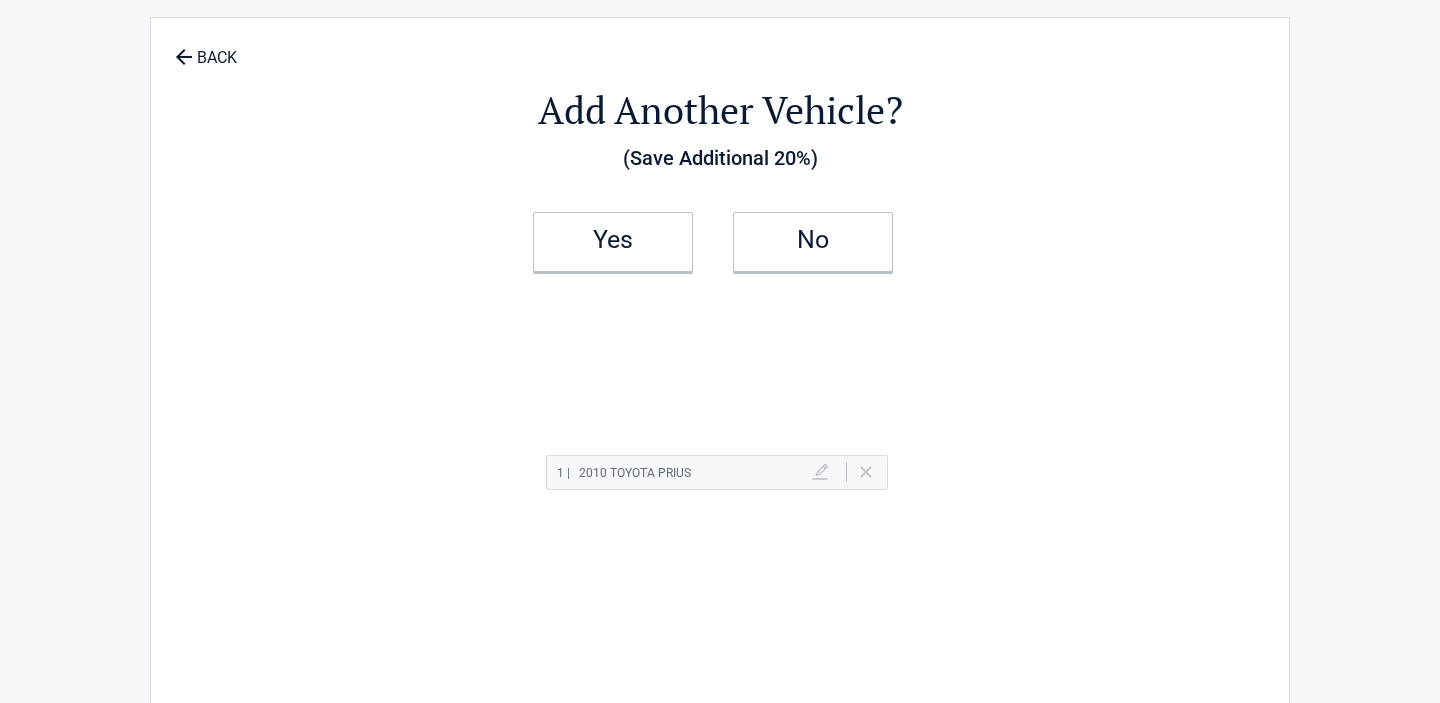 scroll, scrollTop: 0, scrollLeft: 0, axis: both 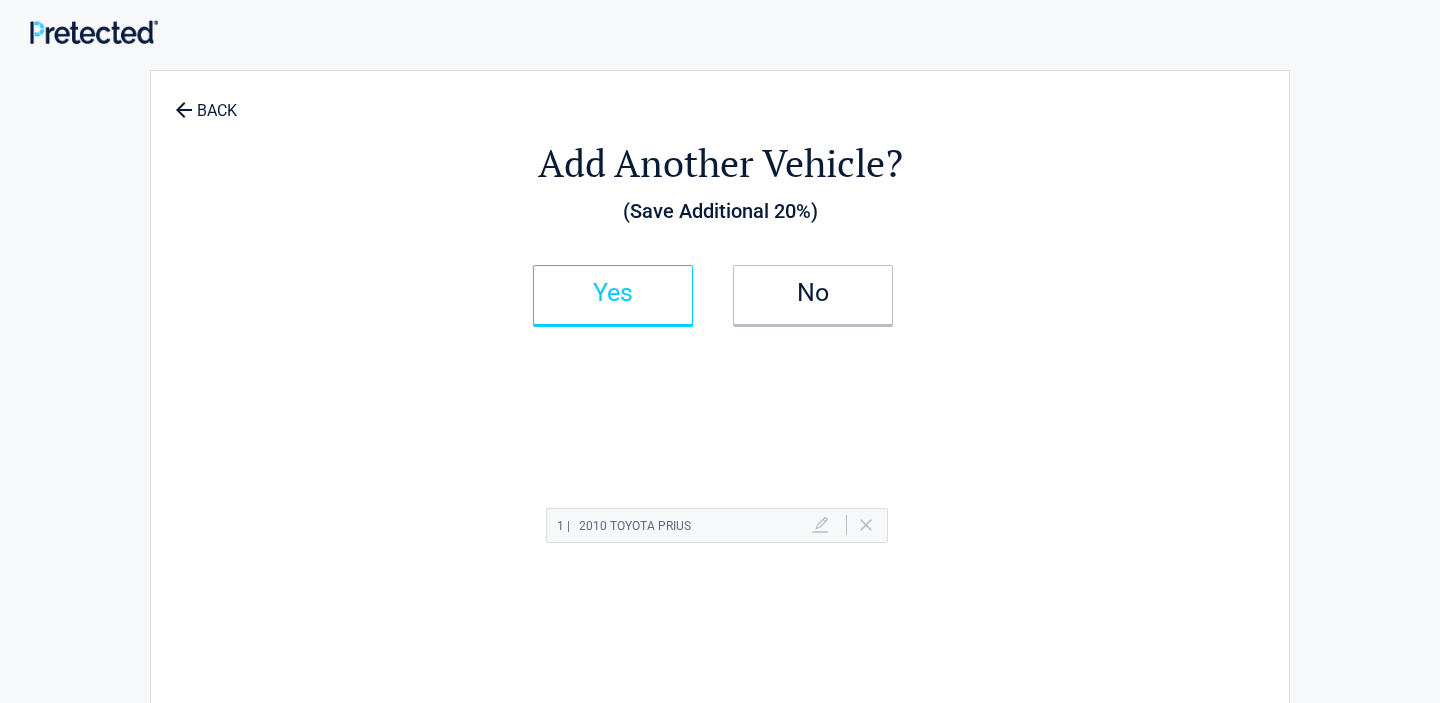 click on "Yes" at bounding box center [613, 295] 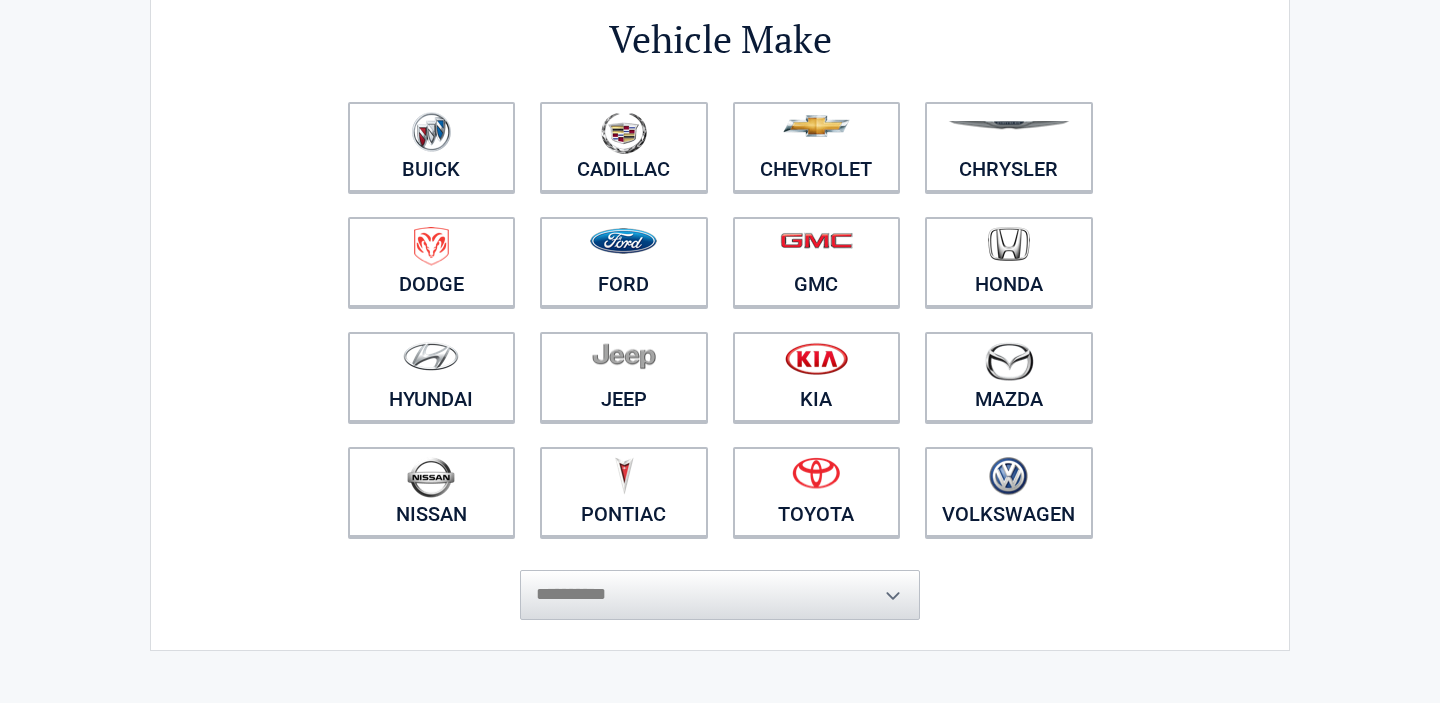 scroll, scrollTop: 223, scrollLeft: 0, axis: vertical 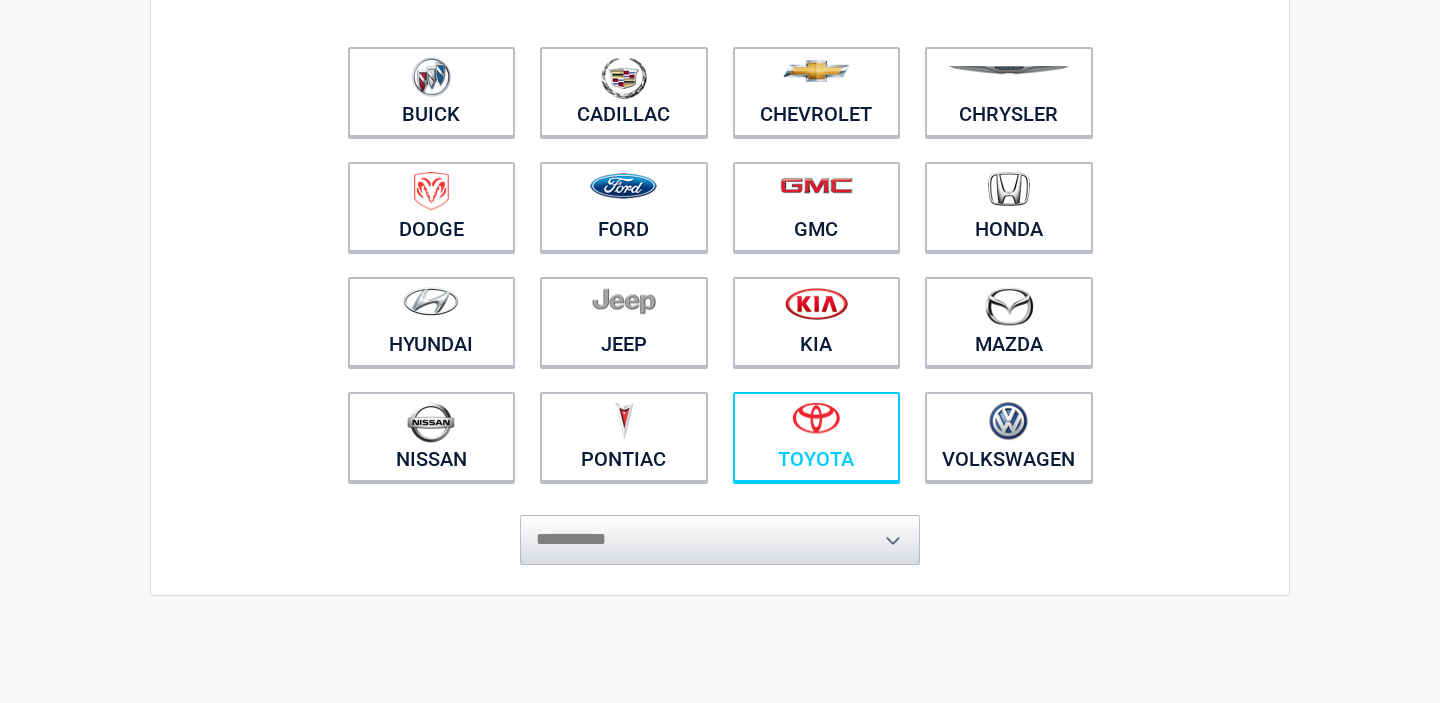 click on "Toyota" at bounding box center (817, 437) 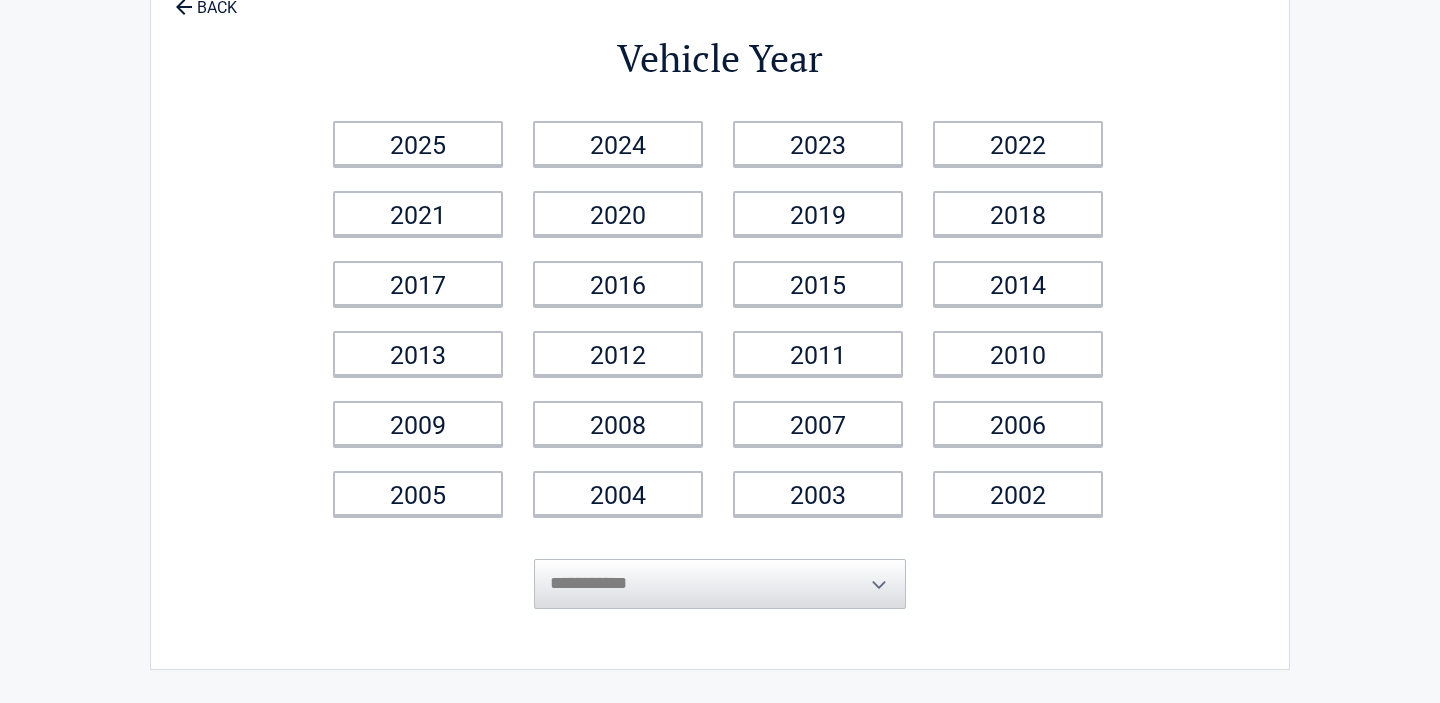 scroll, scrollTop: 0, scrollLeft: 0, axis: both 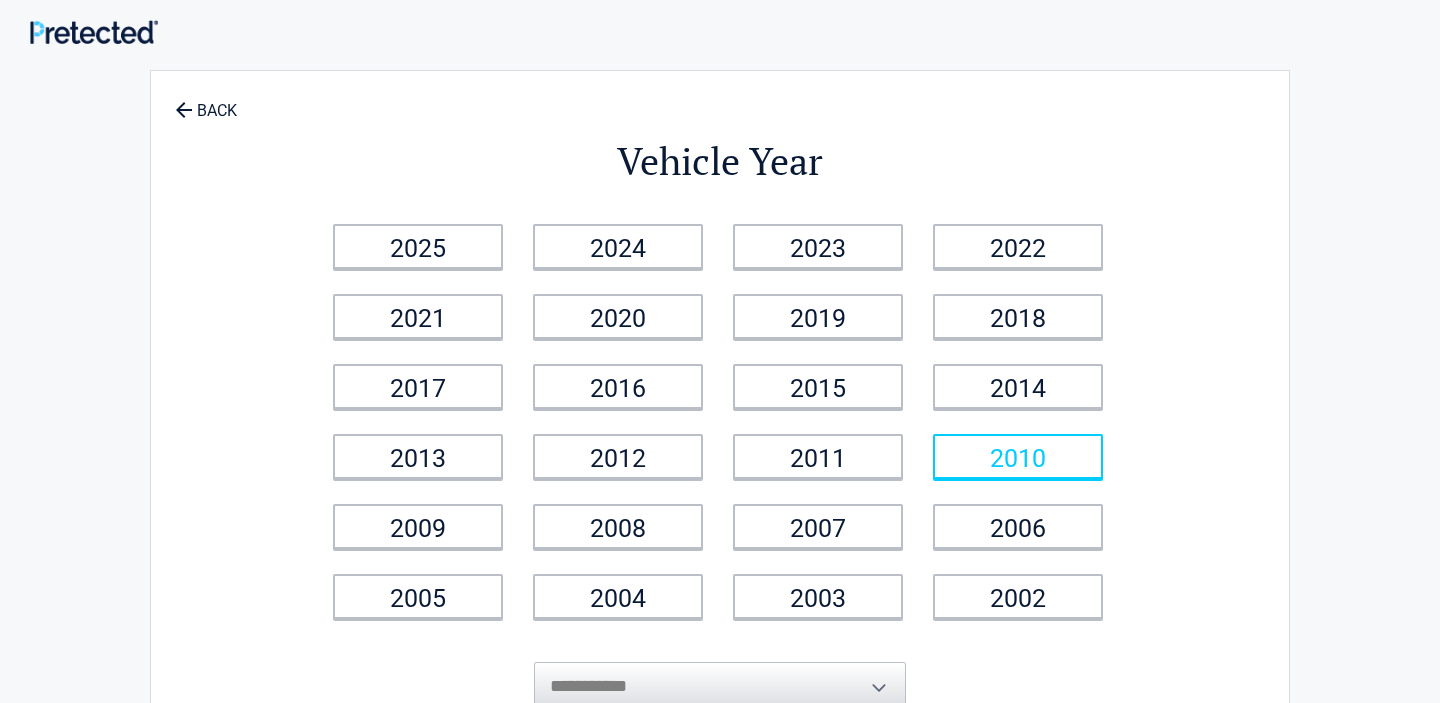 click on "2010" at bounding box center (1018, 456) 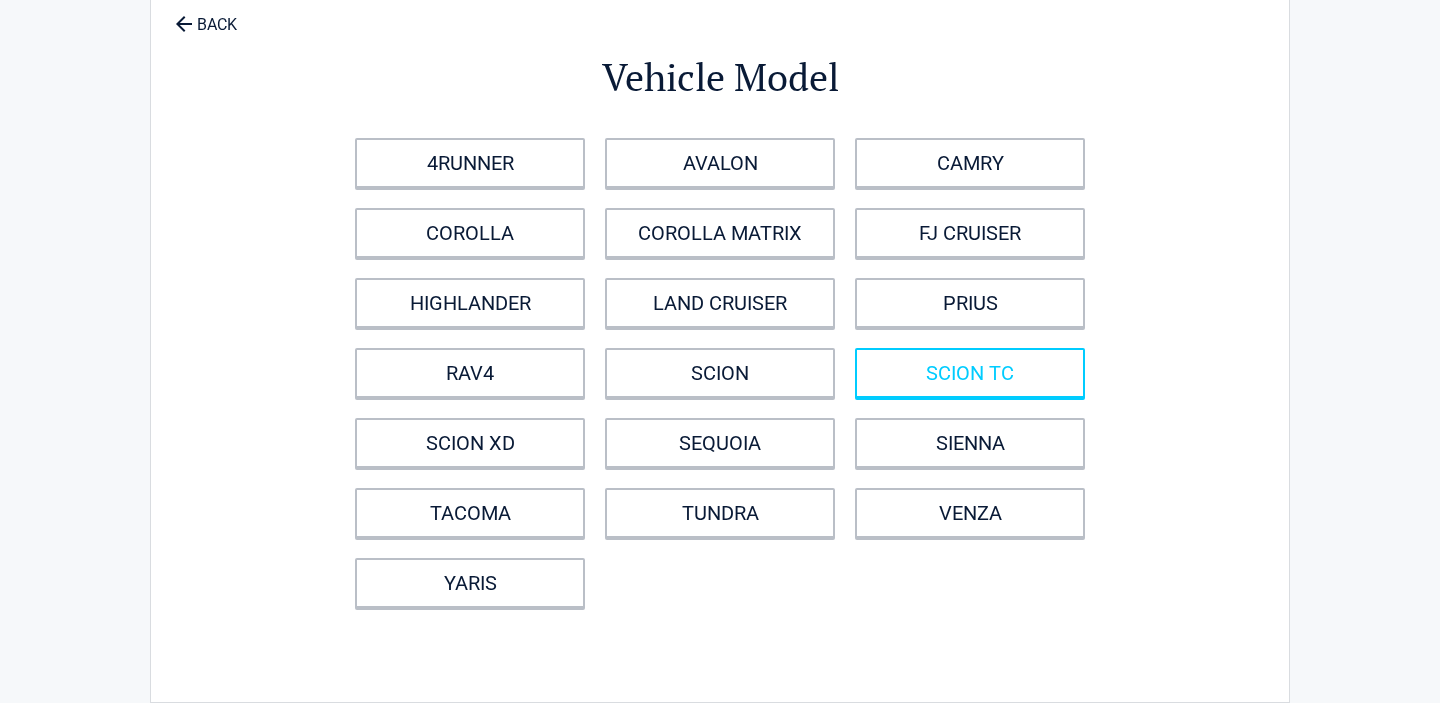 scroll, scrollTop: 99, scrollLeft: 0, axis: vertical 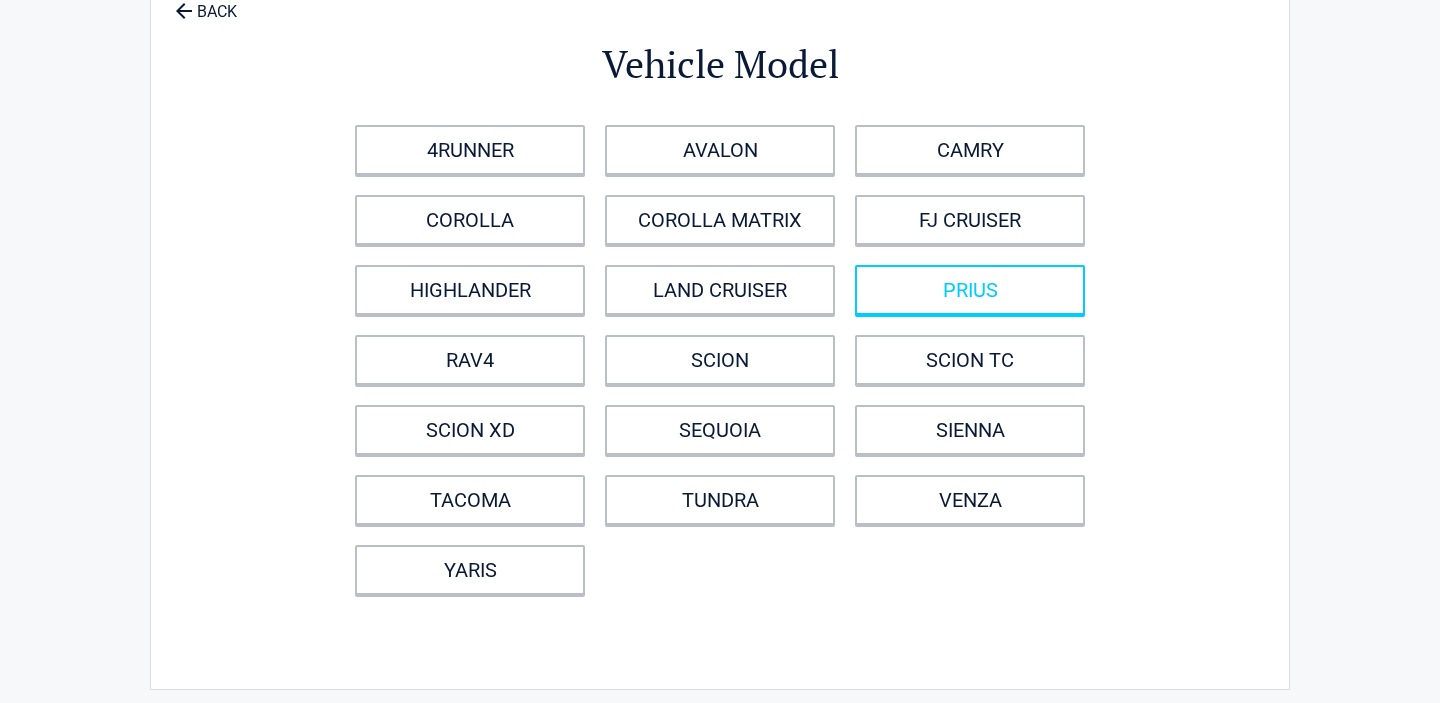 click on "PRIUS" at bounding box center (970, 290) 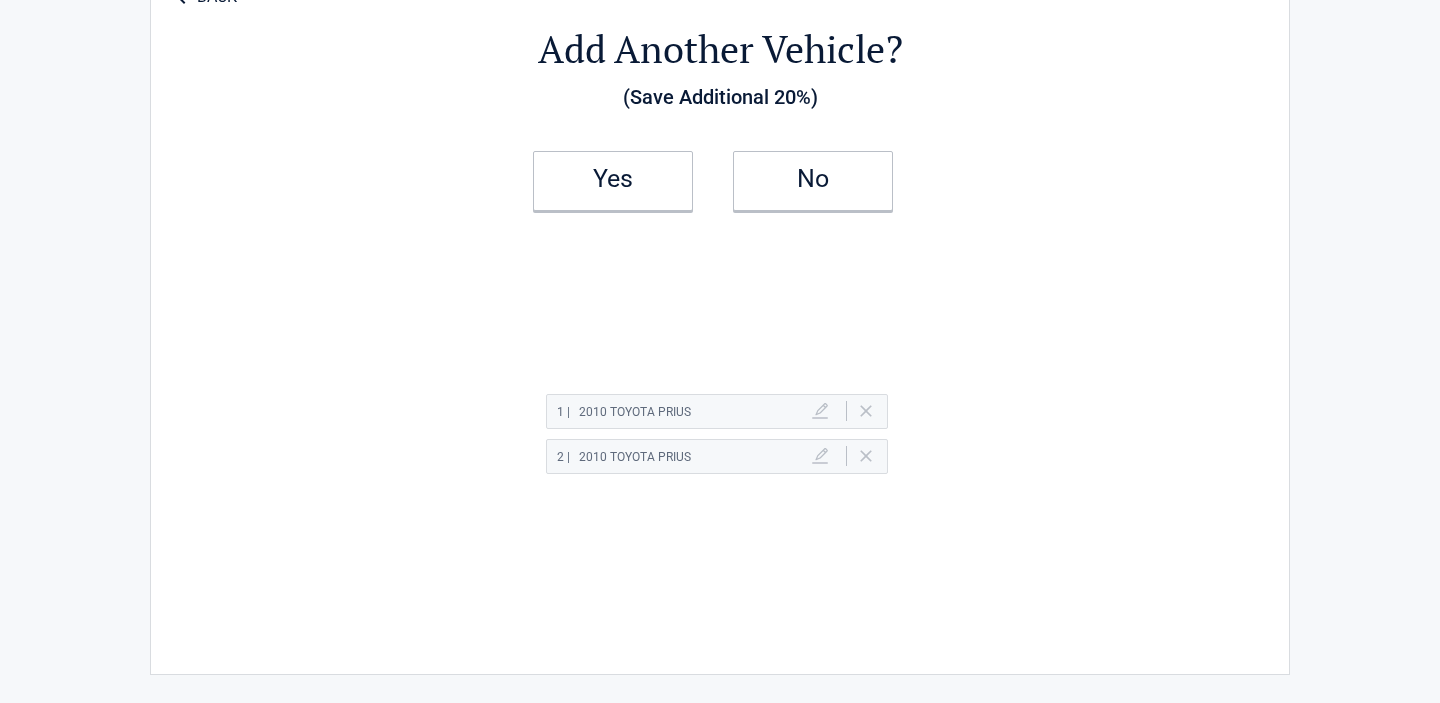 scroll, scrollTop: 108, scrollLeft: 0, axis: vertical 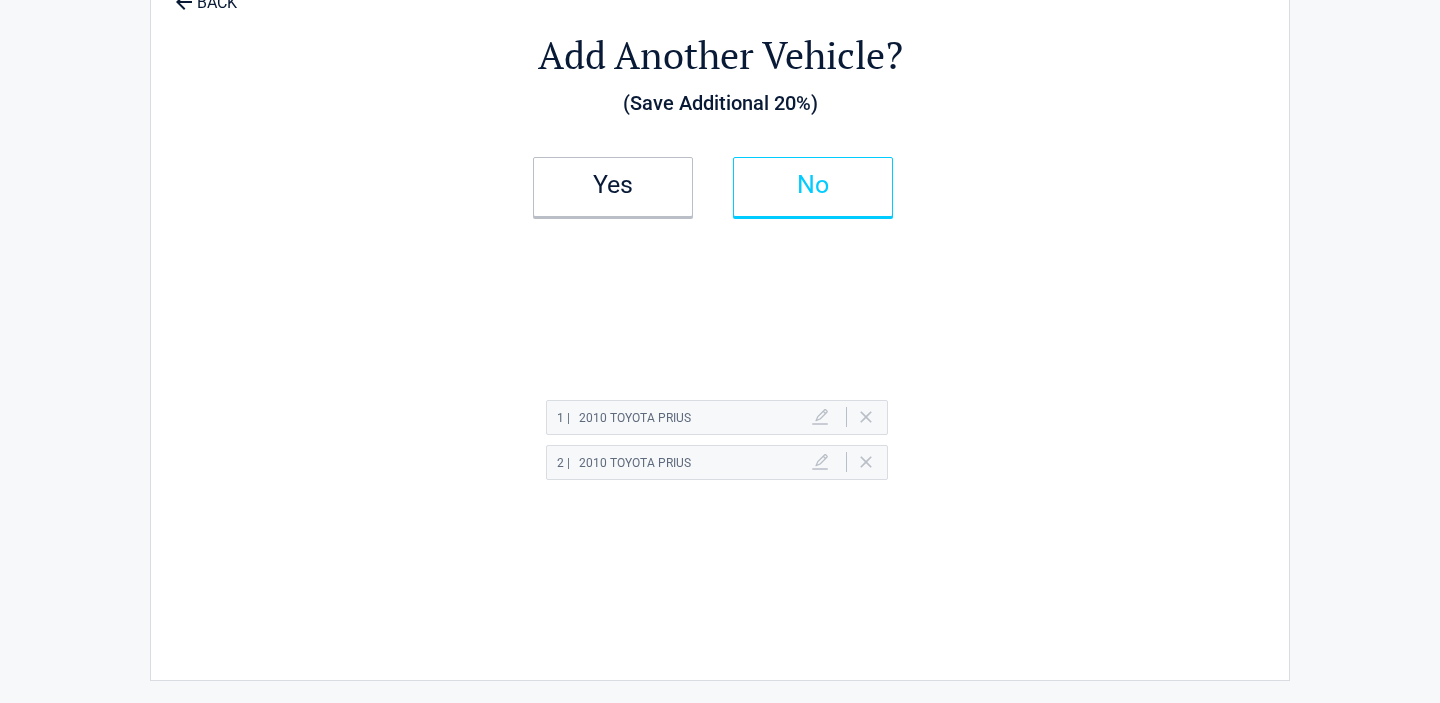 click on "No" at bounding box center (813, 185) 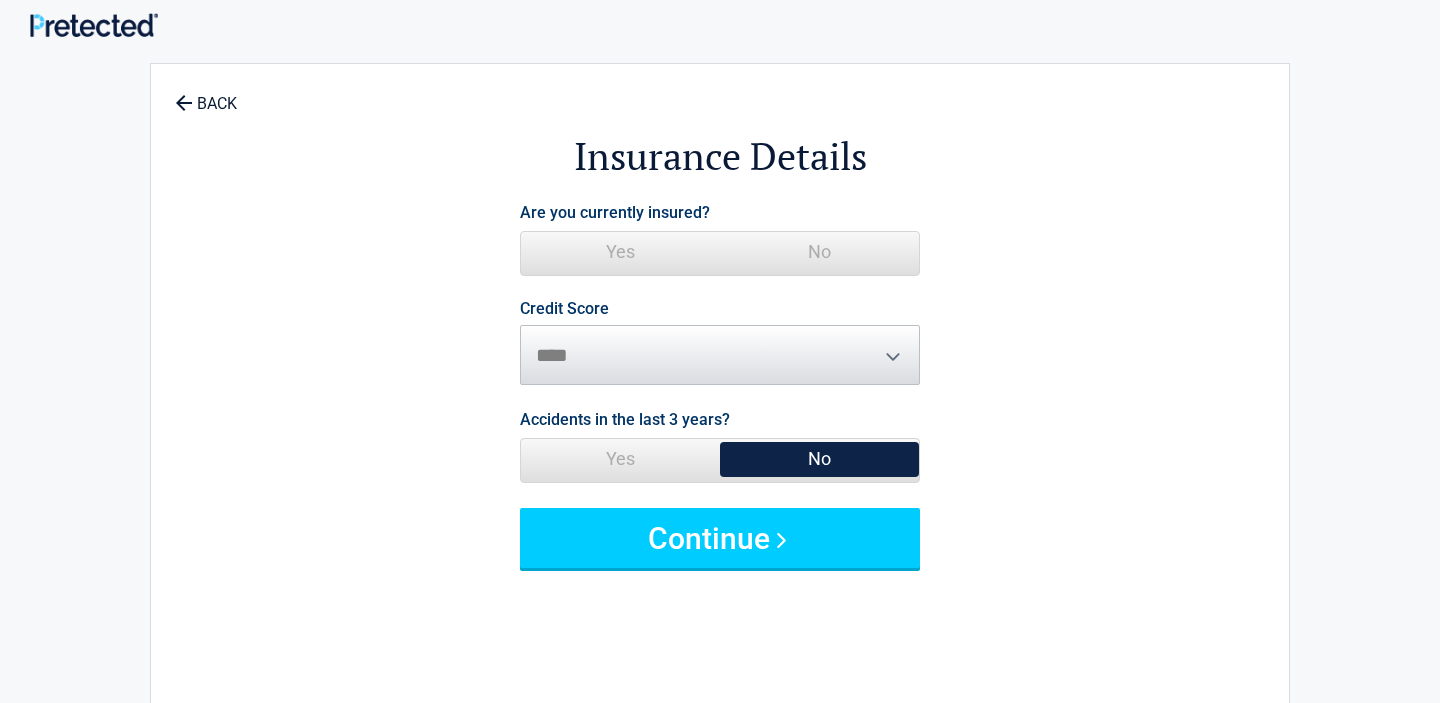 scroll, scrollTop: 0, scrollLeft: 0, axis: both 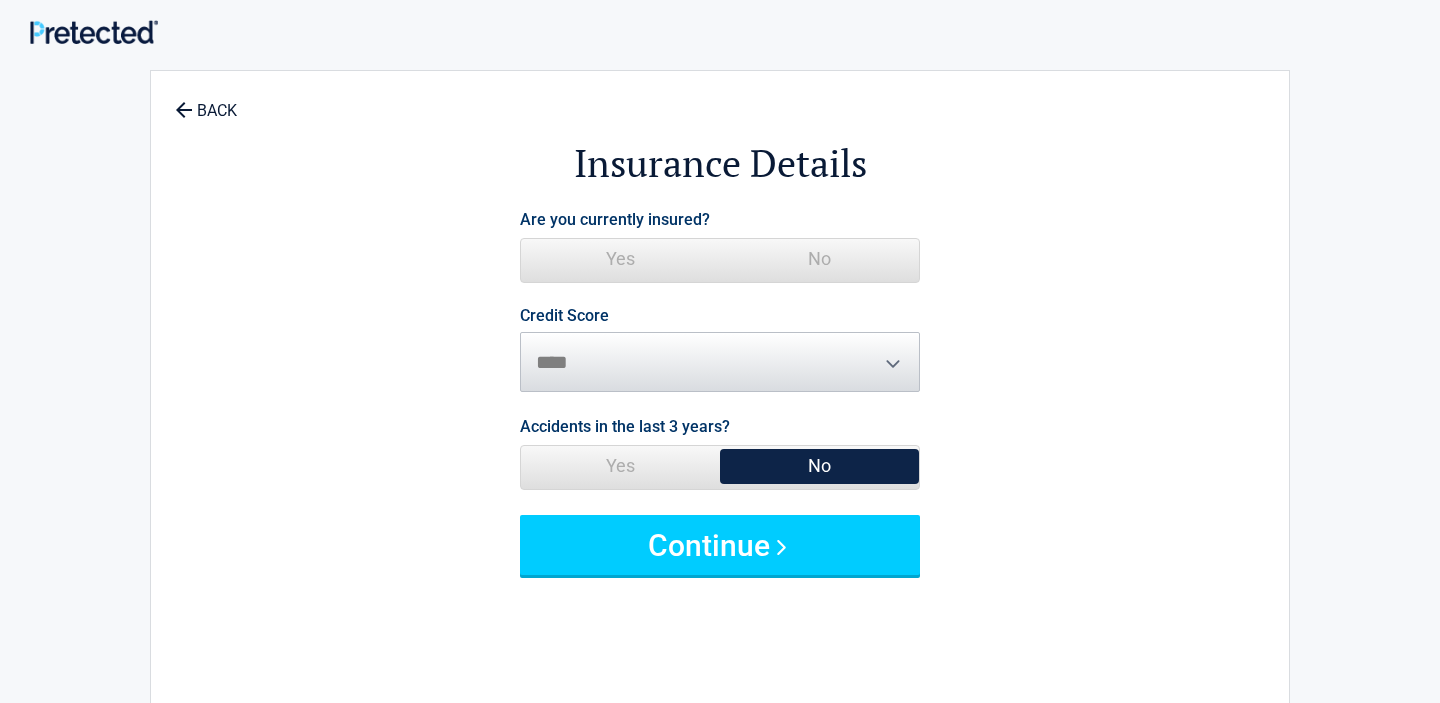 click on "No" at bounding box center [819, 259] 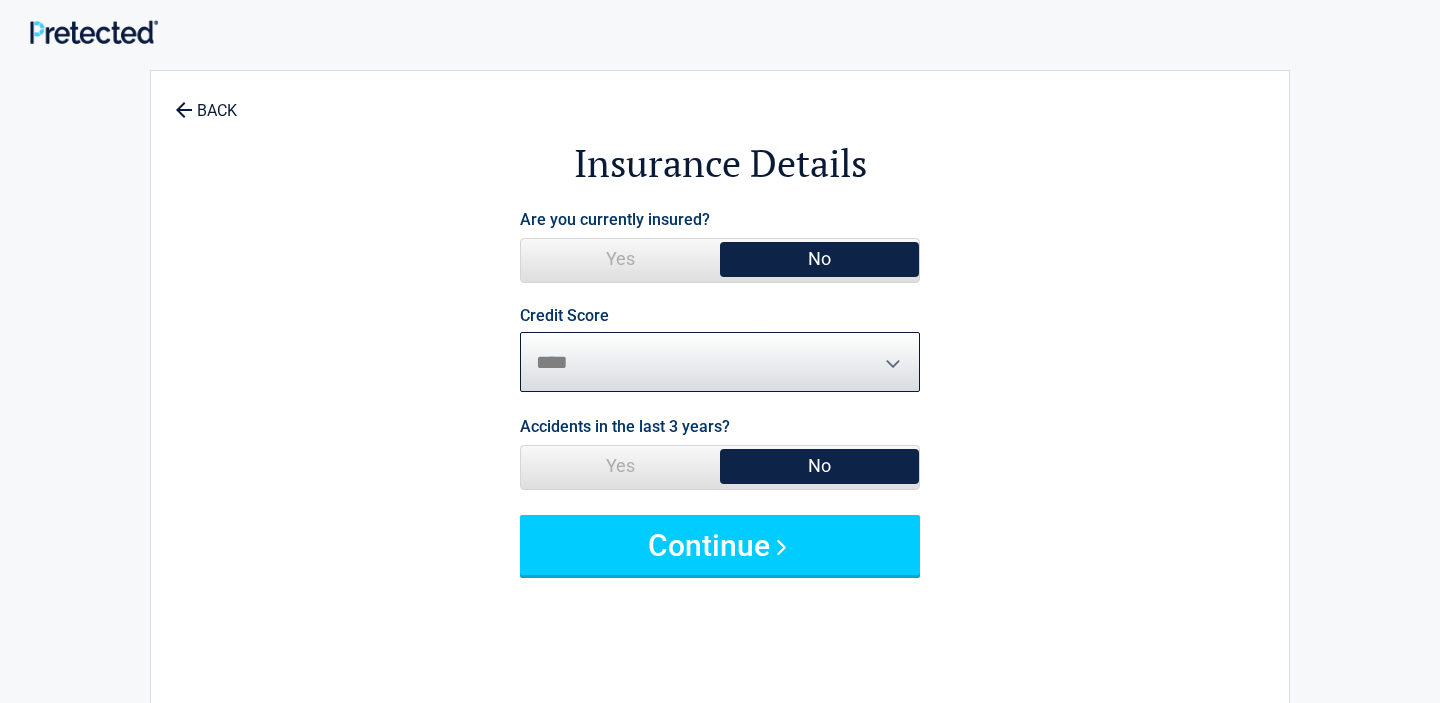 click on "*********
****
*******
****" at bounding box center [720, 362] 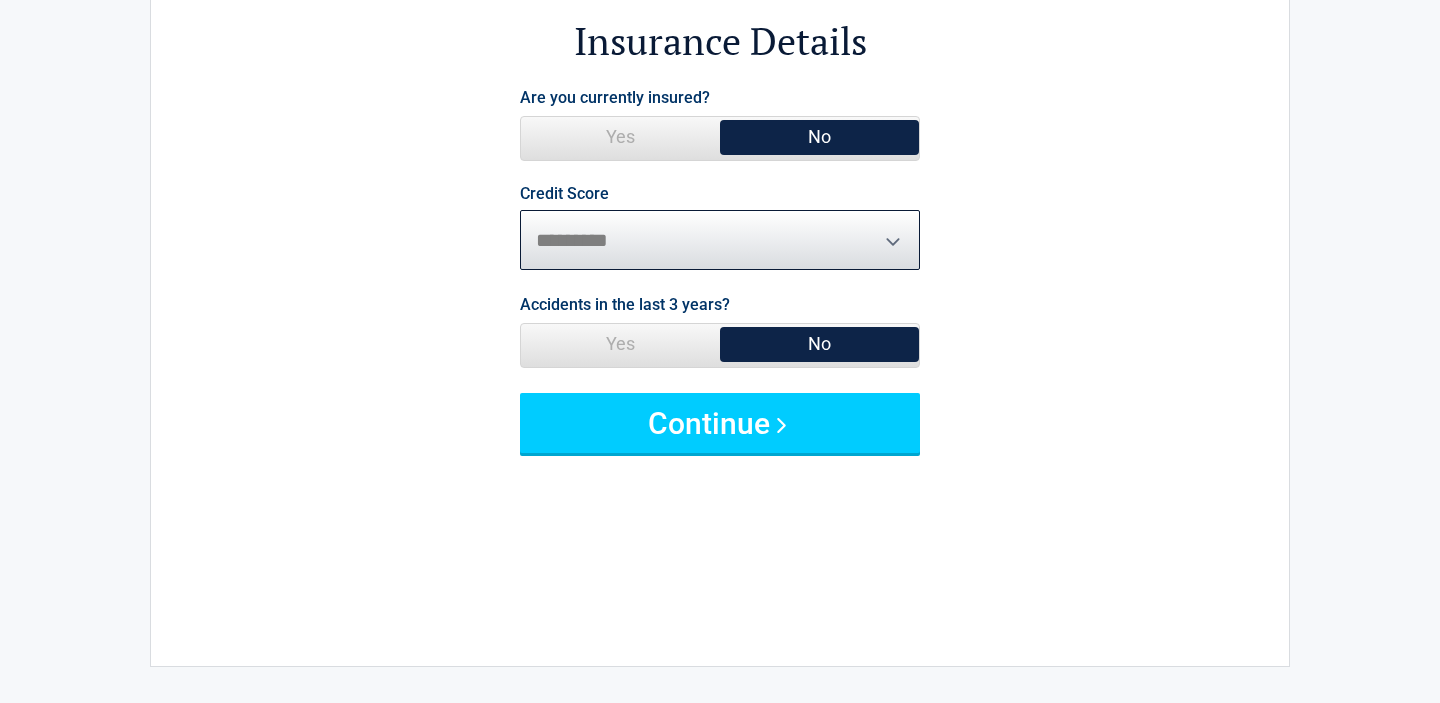 scroll, scrollTop: 136, scrollLeft: 0, axis: vertical 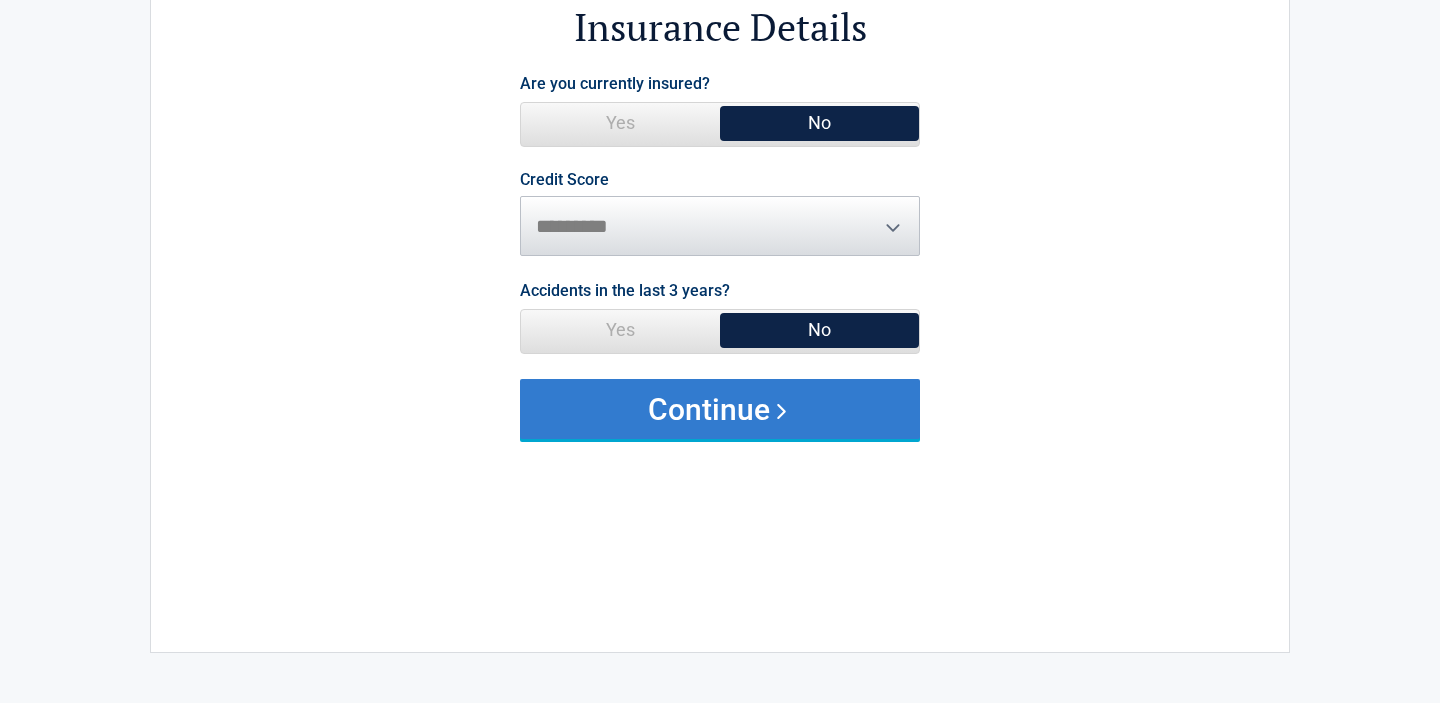 click on "Continue" at bounding box center [720, 409] 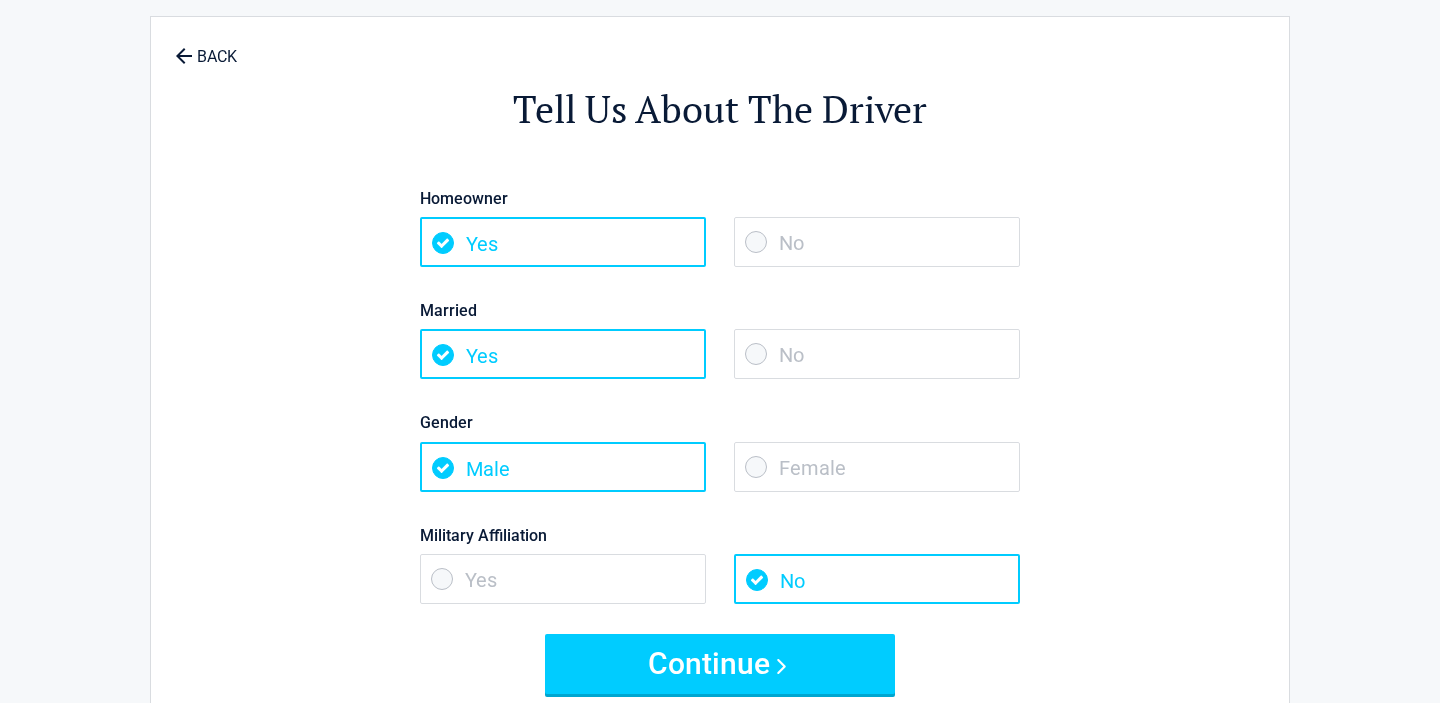 scroll, scrollTop: 60, scrollLeft: 0, axis: vertical 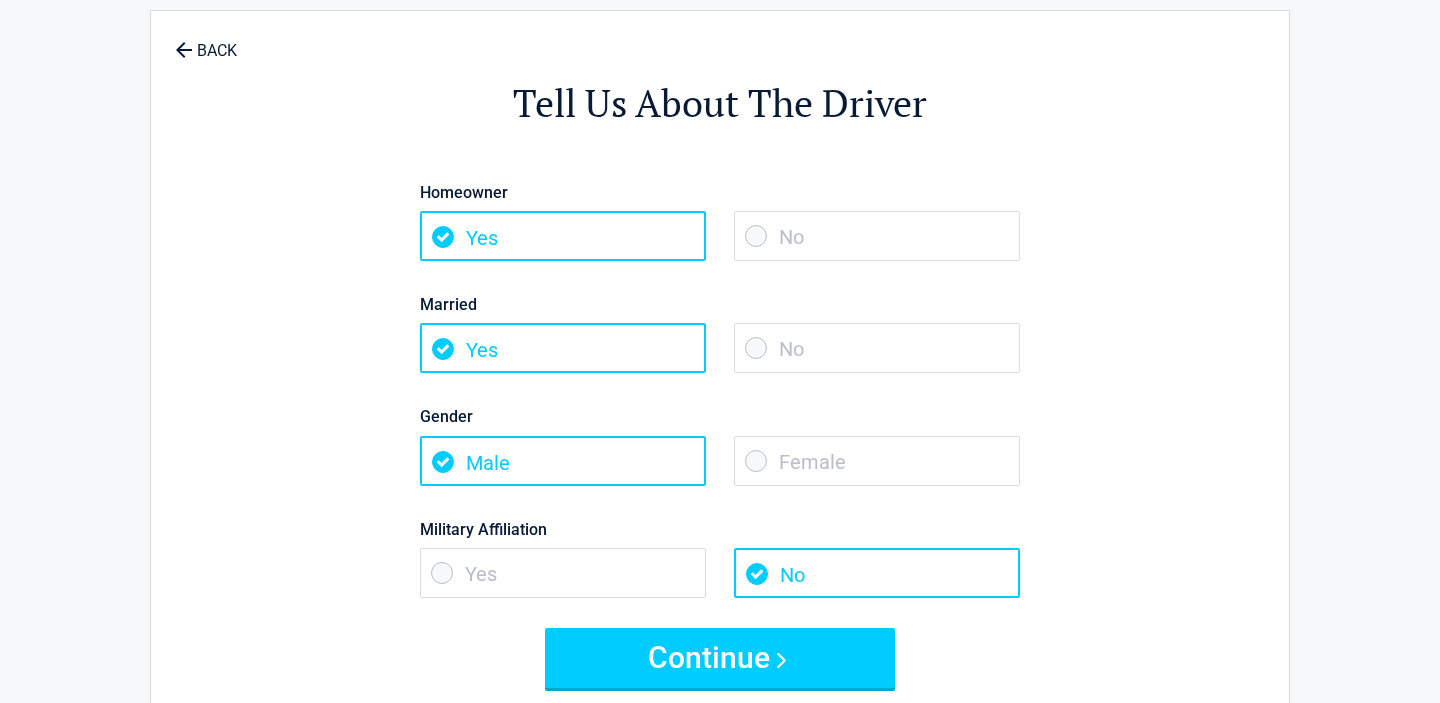 click on "No" at bounding box center [877, 236] 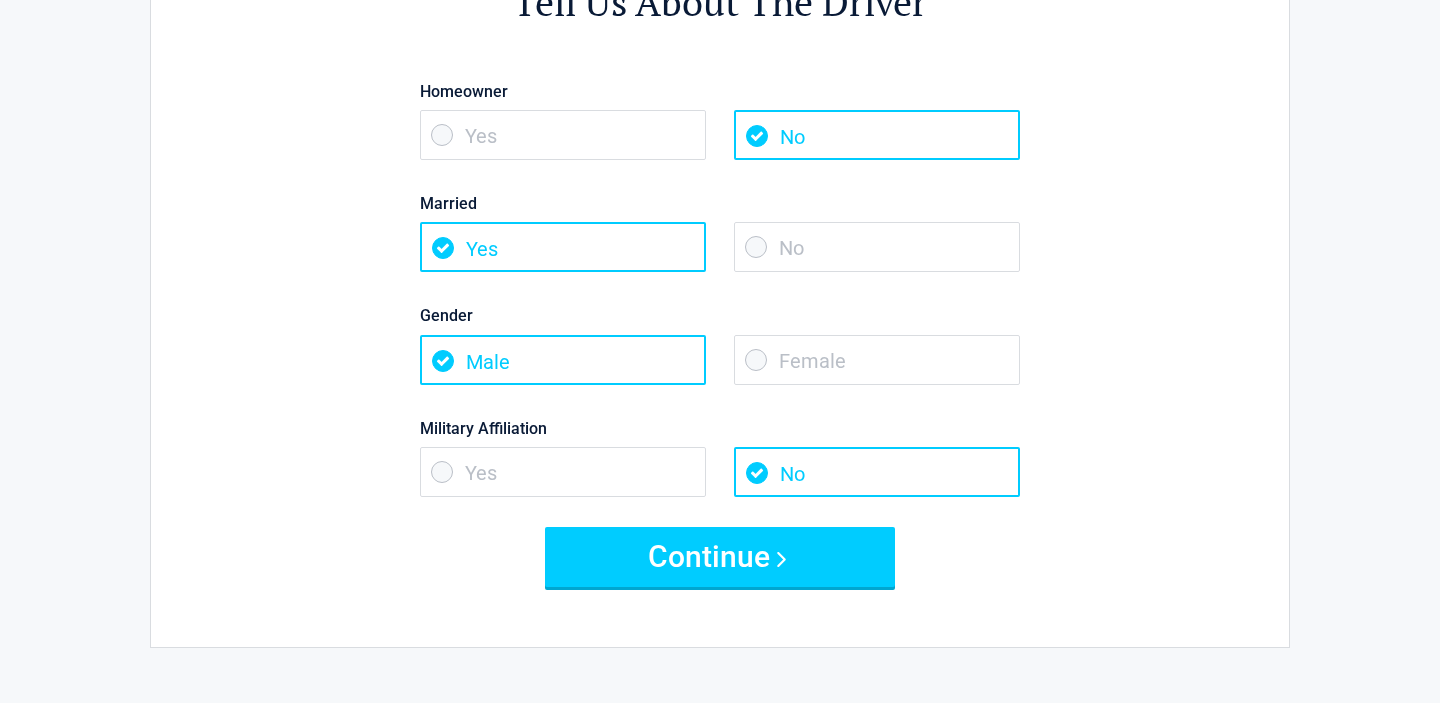 scroll, scrollTop: 203, scrollLeft: 0, axis: vertical 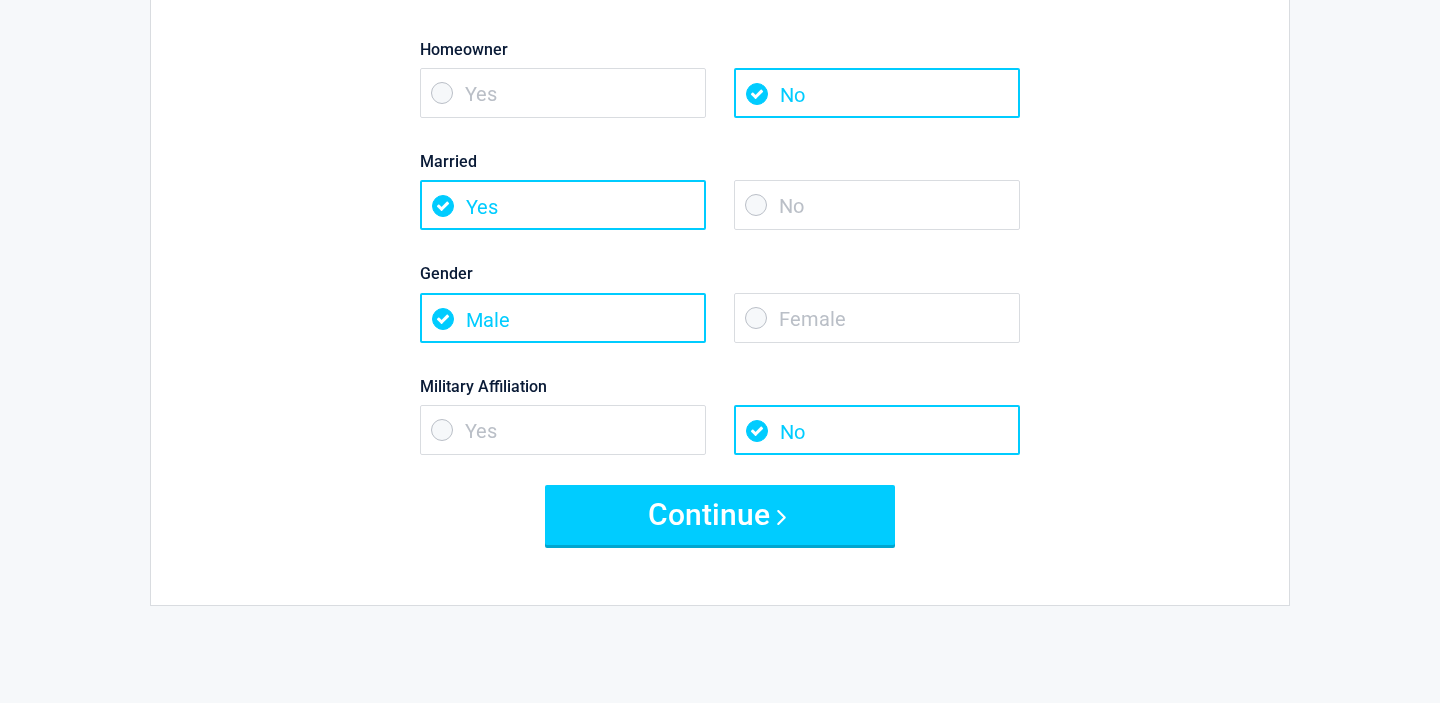 click on "No" at bounding box center (877, 205) 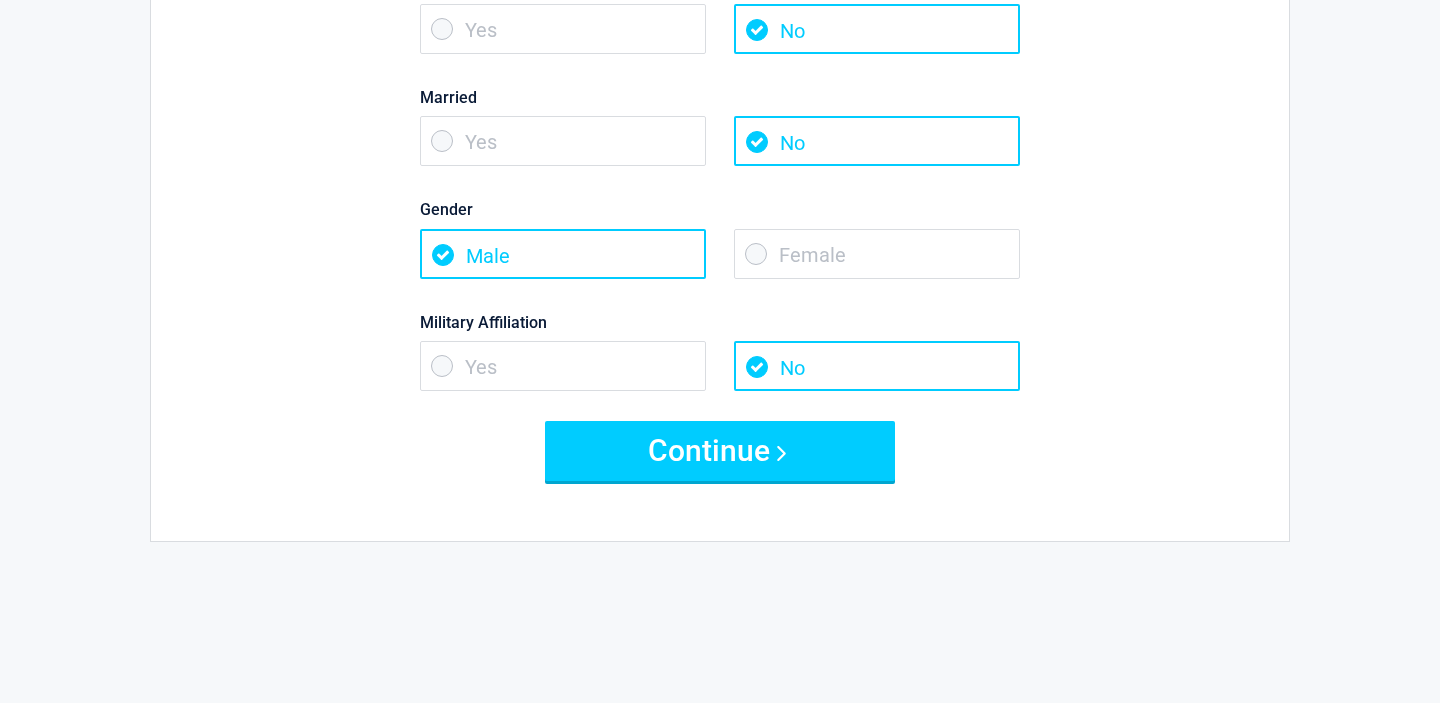 scroll, scrollTop: 269, scrollLeft: 0, axis: vertical 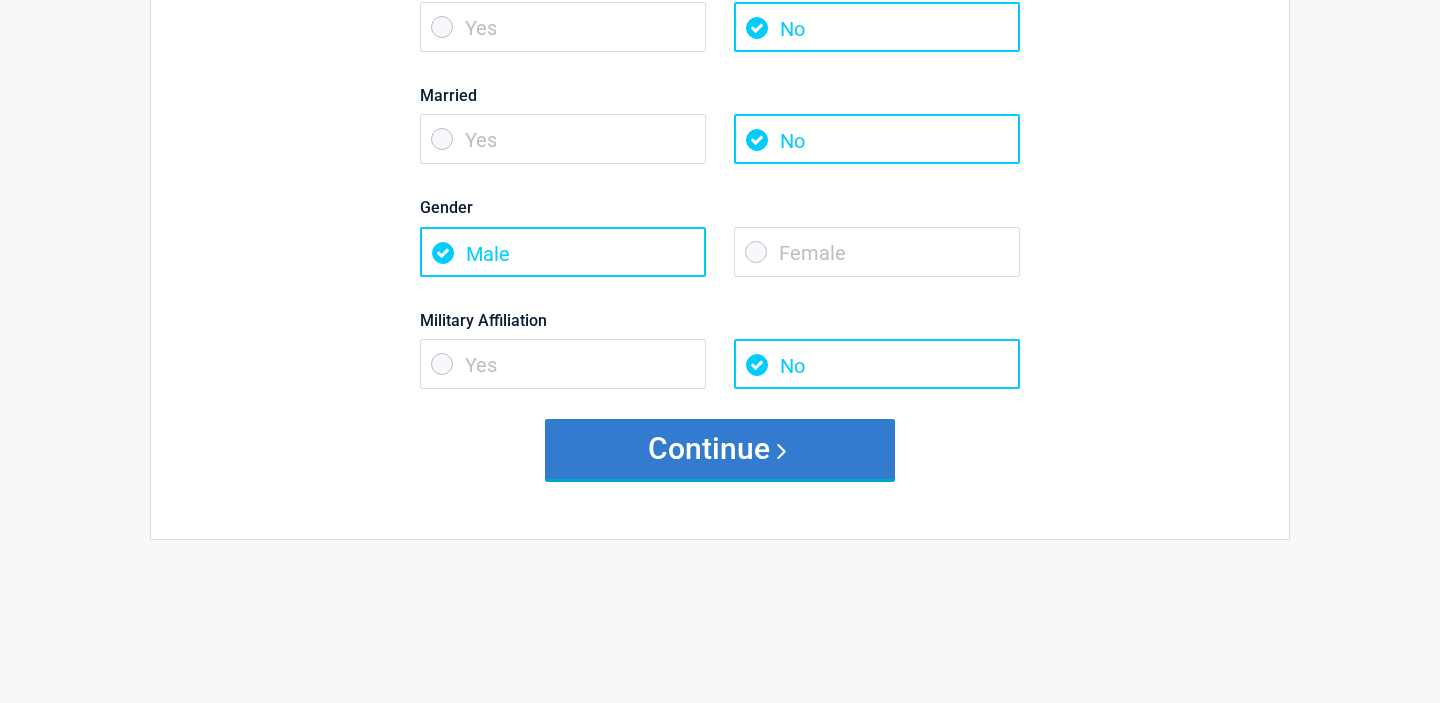 click on "Continue" at bounding box center (720, 449) 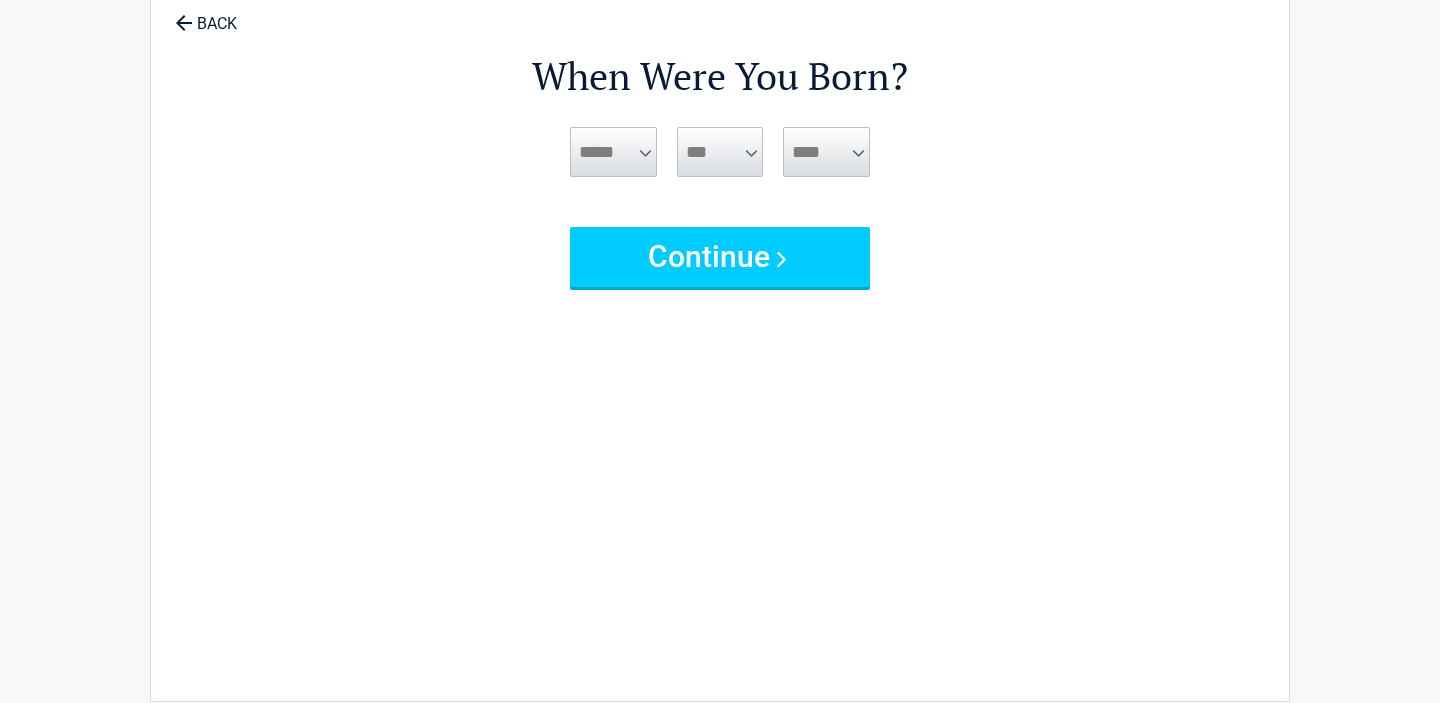 scroll, scrollTop: 0, scrollLeft: 0, axis: both 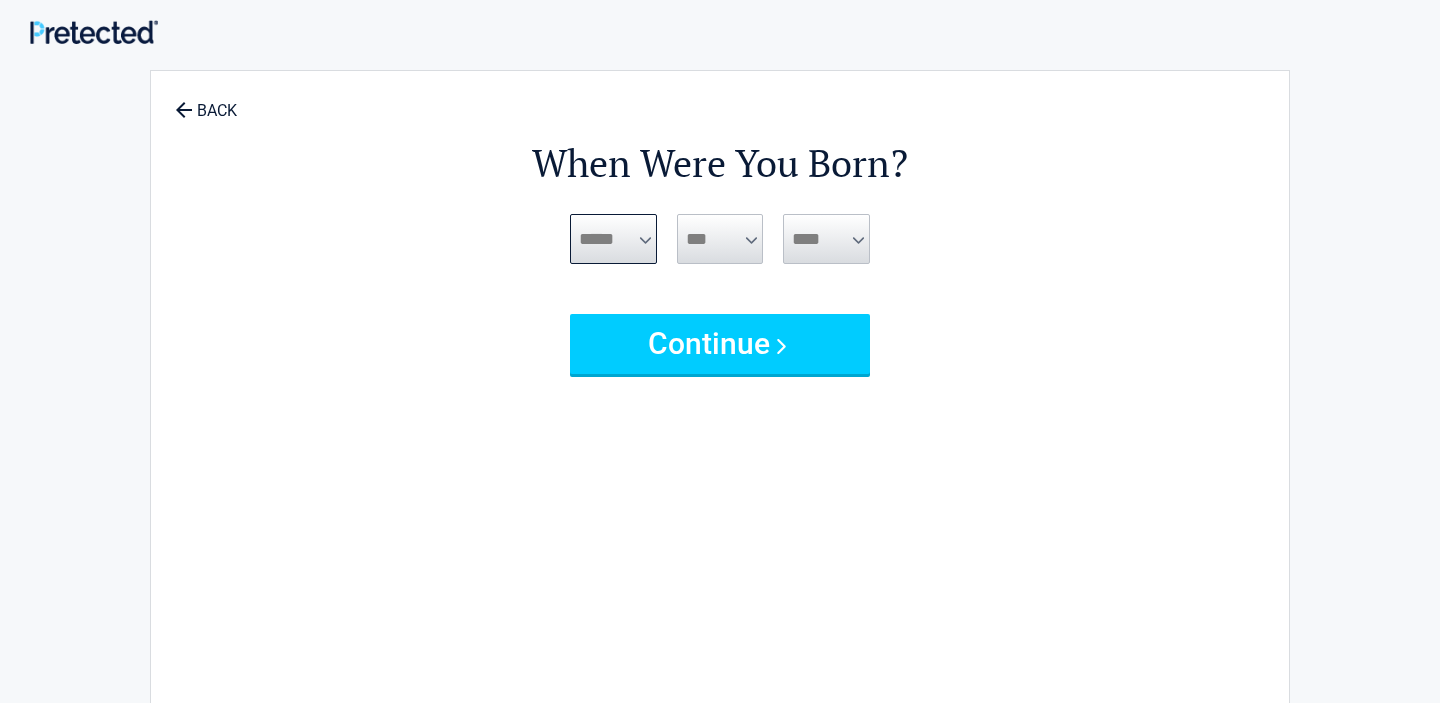 click on "*****
***
***
***
***
***
***
***
***
***
***
***
***" at bounding box center [613, 239] 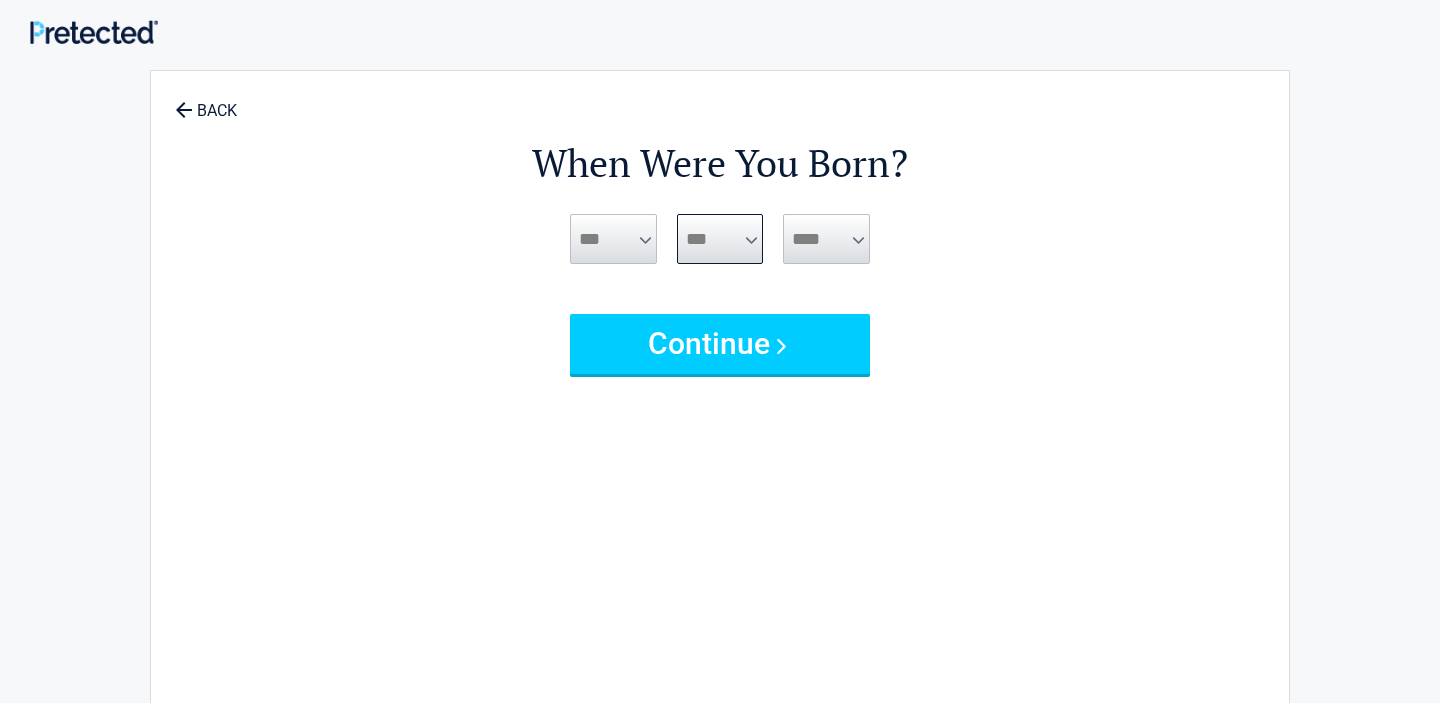 click on "*** * * * * * * * * * ** ** ** ** ** ** ** ** ** ** ** ** ** ** ** ** ** ** ** ** ** **" at bounding box center [720, 239] 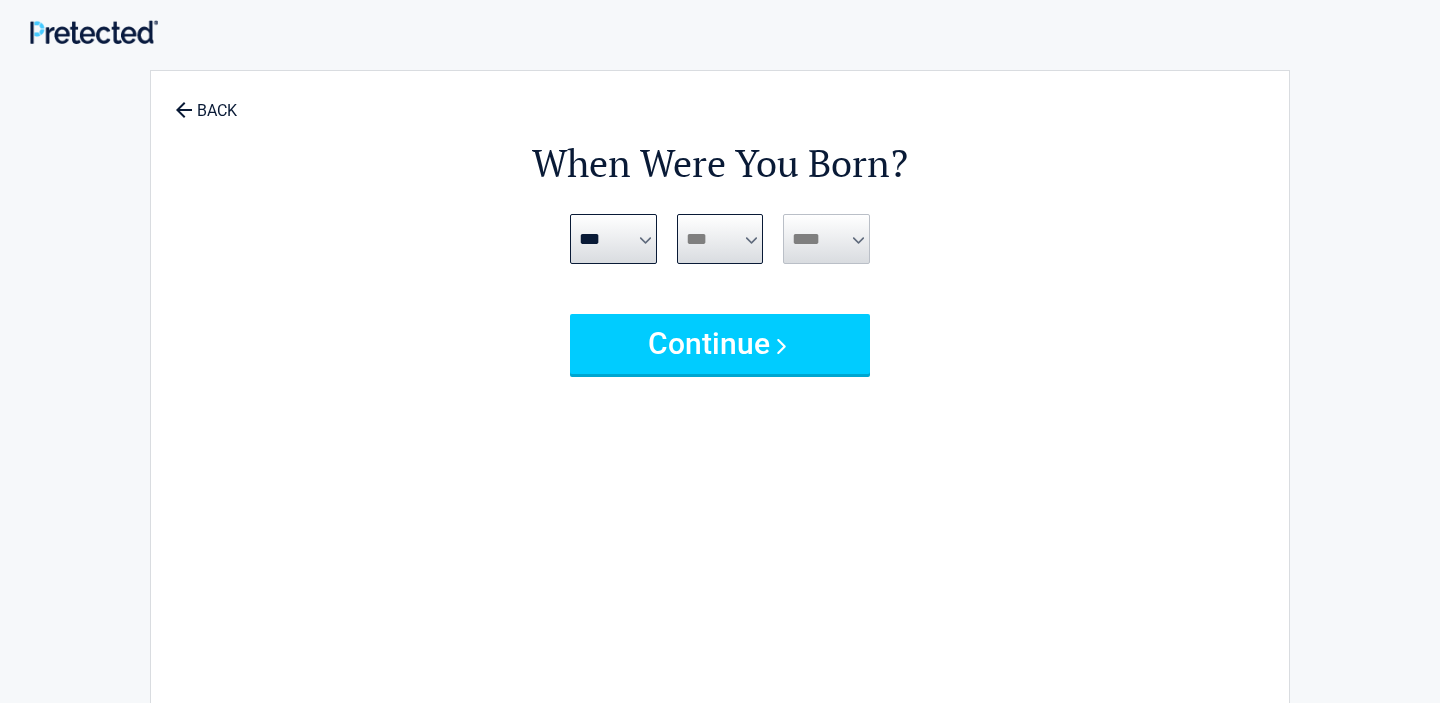 select on "**" 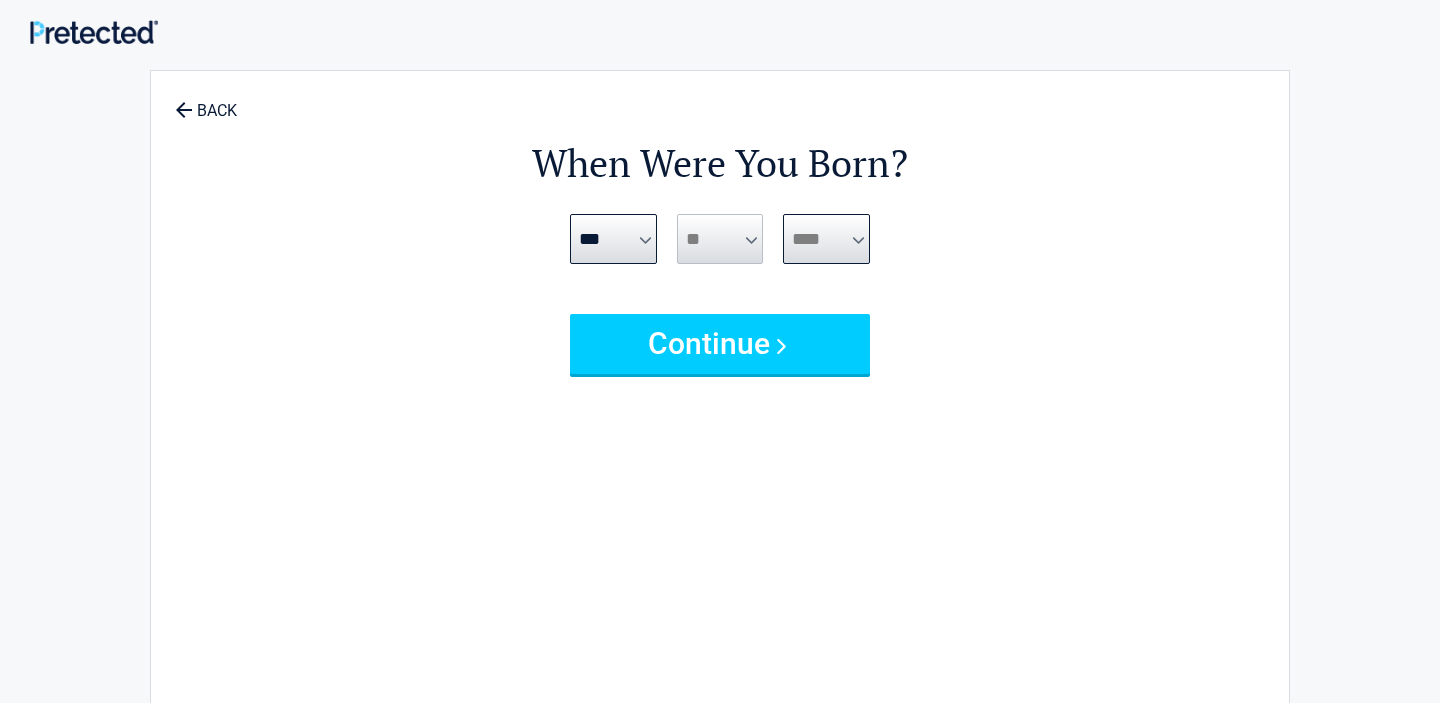 click on "****
****
****
****
****
****
****
****
****
****
****
****
****
****
****
****
****
****
****
****
****
****
****
****
****
****
****
****
****
****
****
****
****
****
****
****
****
****
****
****
****
****
****
****
****
****
****
****
****
****
****
****
****
****
****
****
****
****
****
****
****
****
****
****" at bounding box center (826, 239) 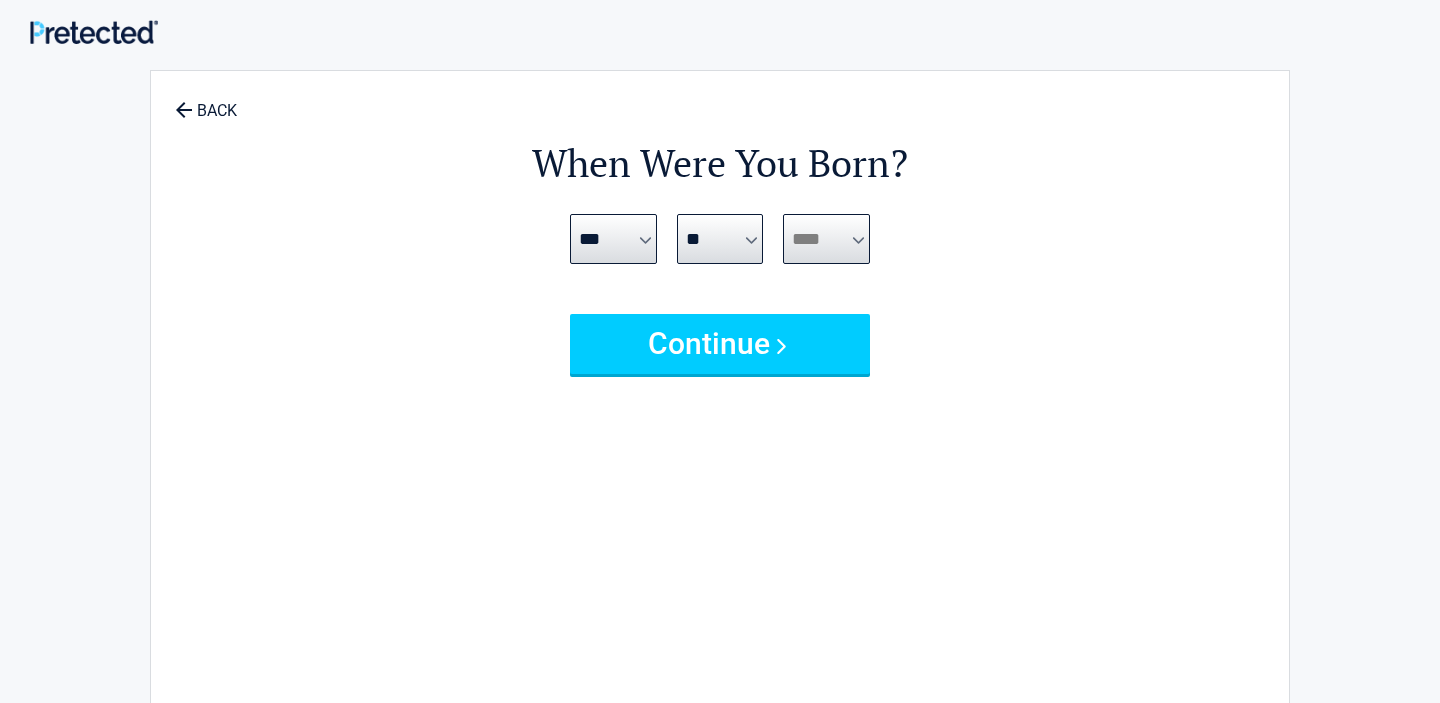 select on "****" 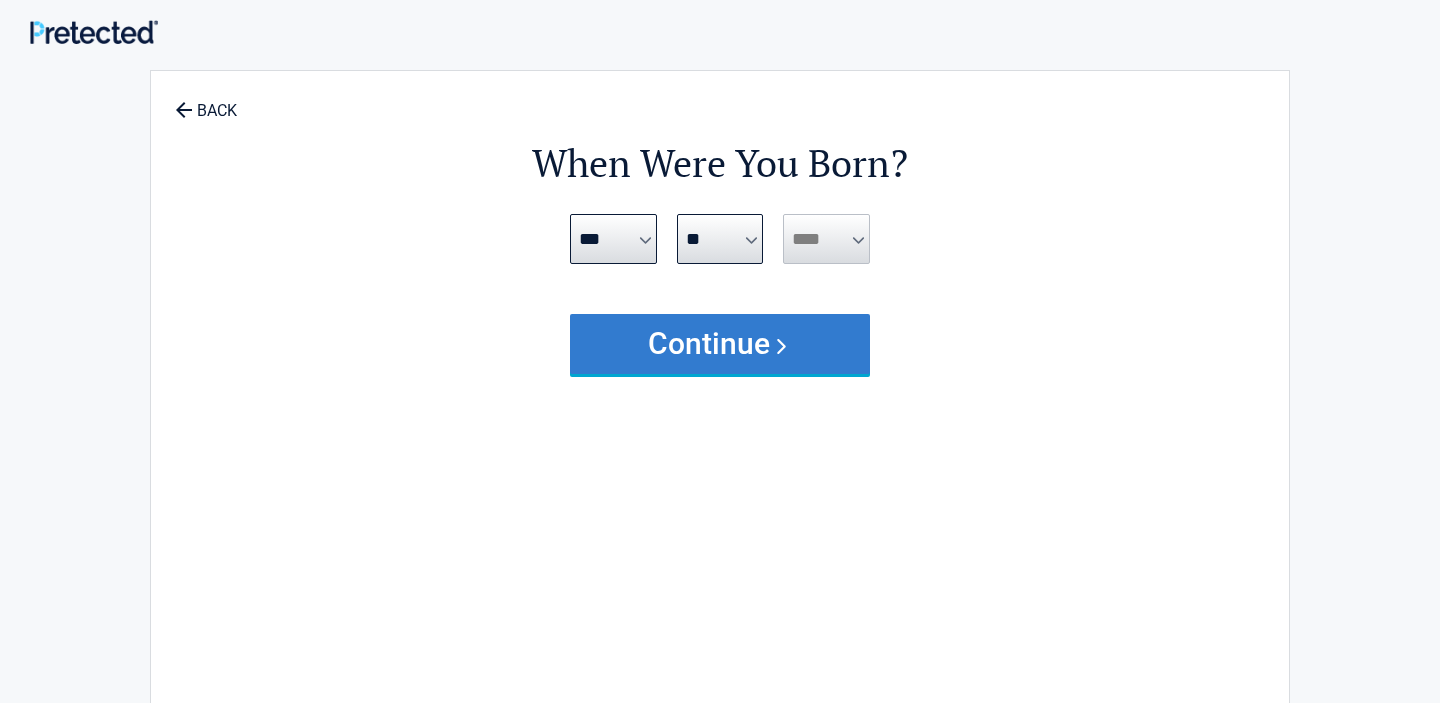 click on "Continue" at bounding box center [720, 344] 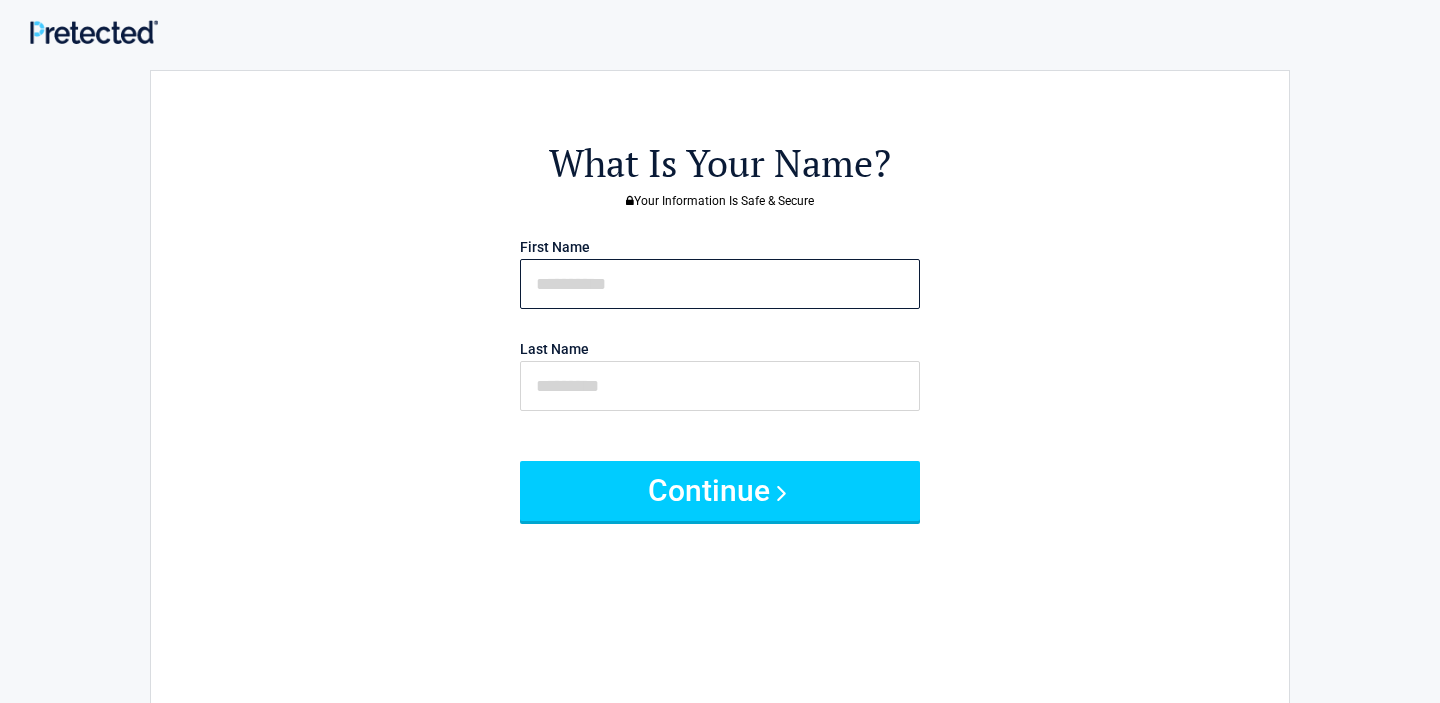click at bounding box center [720, 284] 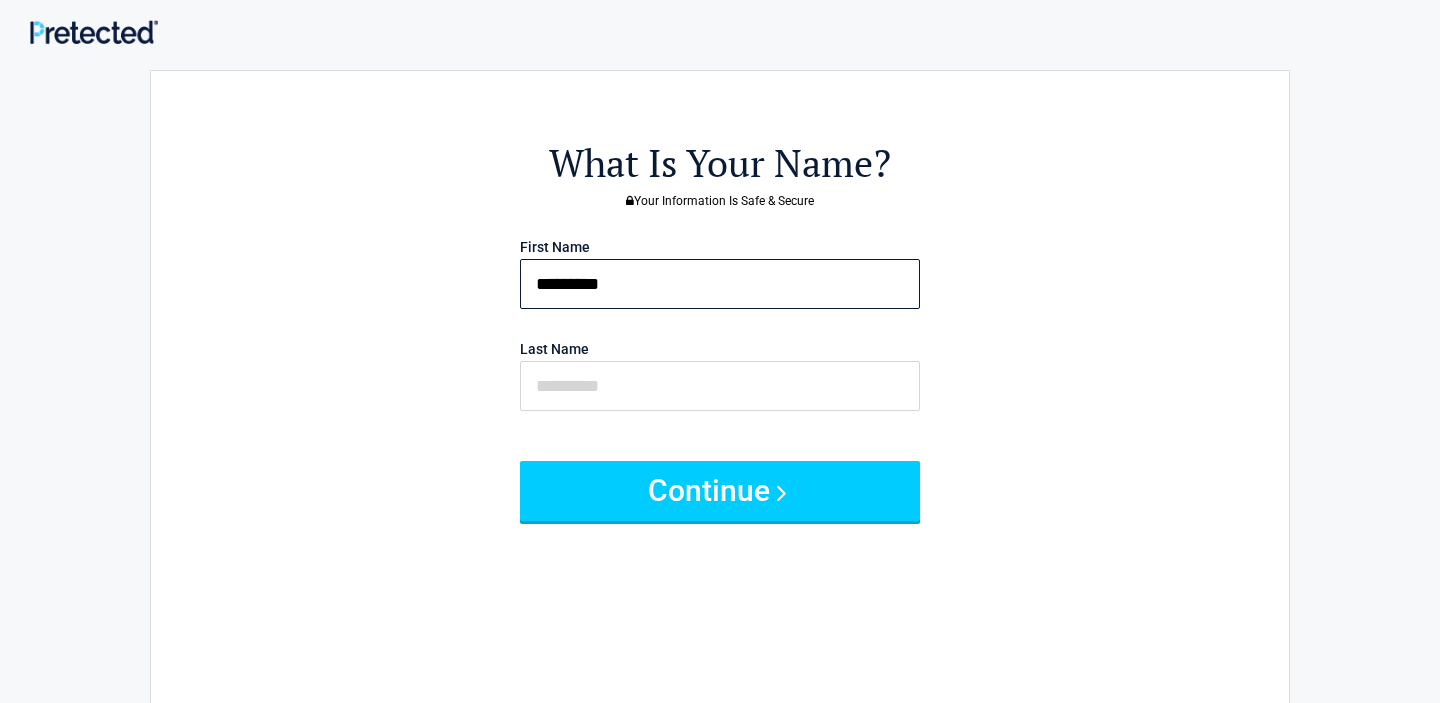 type on "*********" 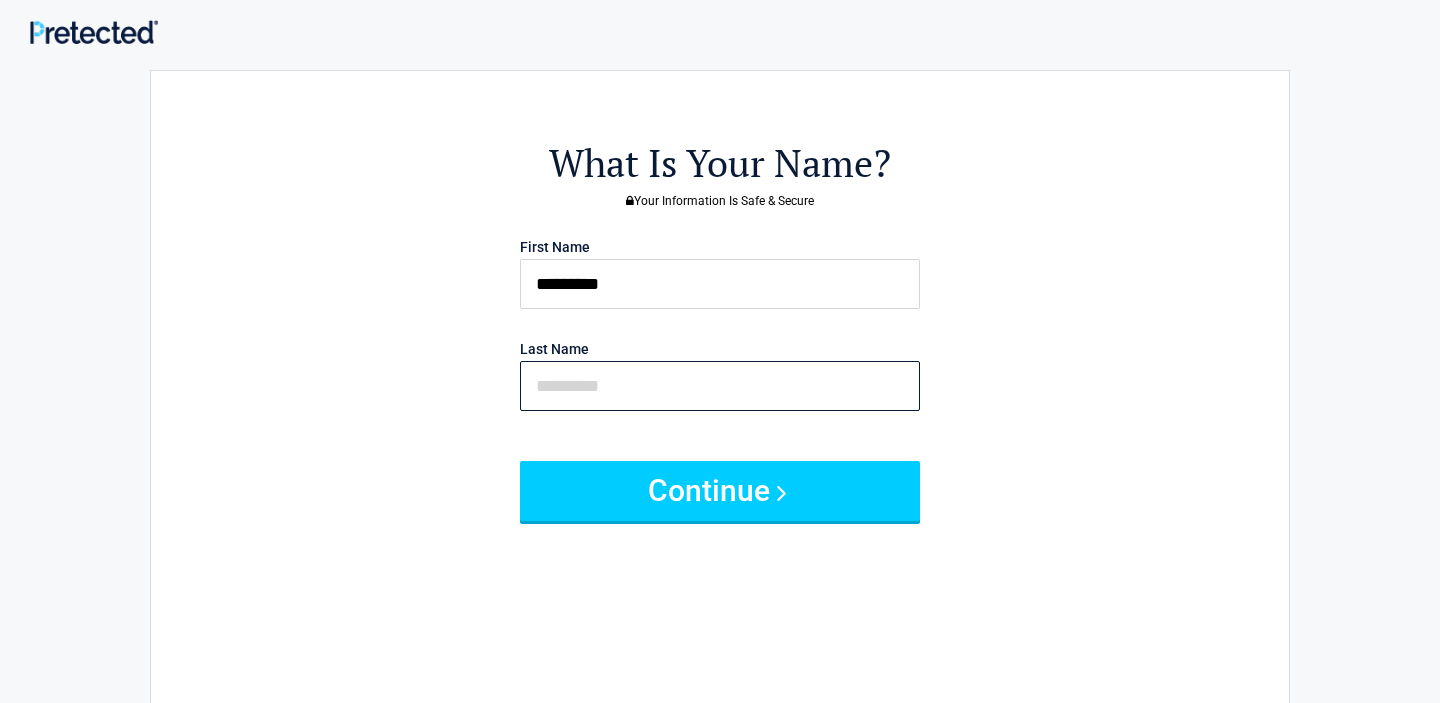 click at bounding box center [720, 386] 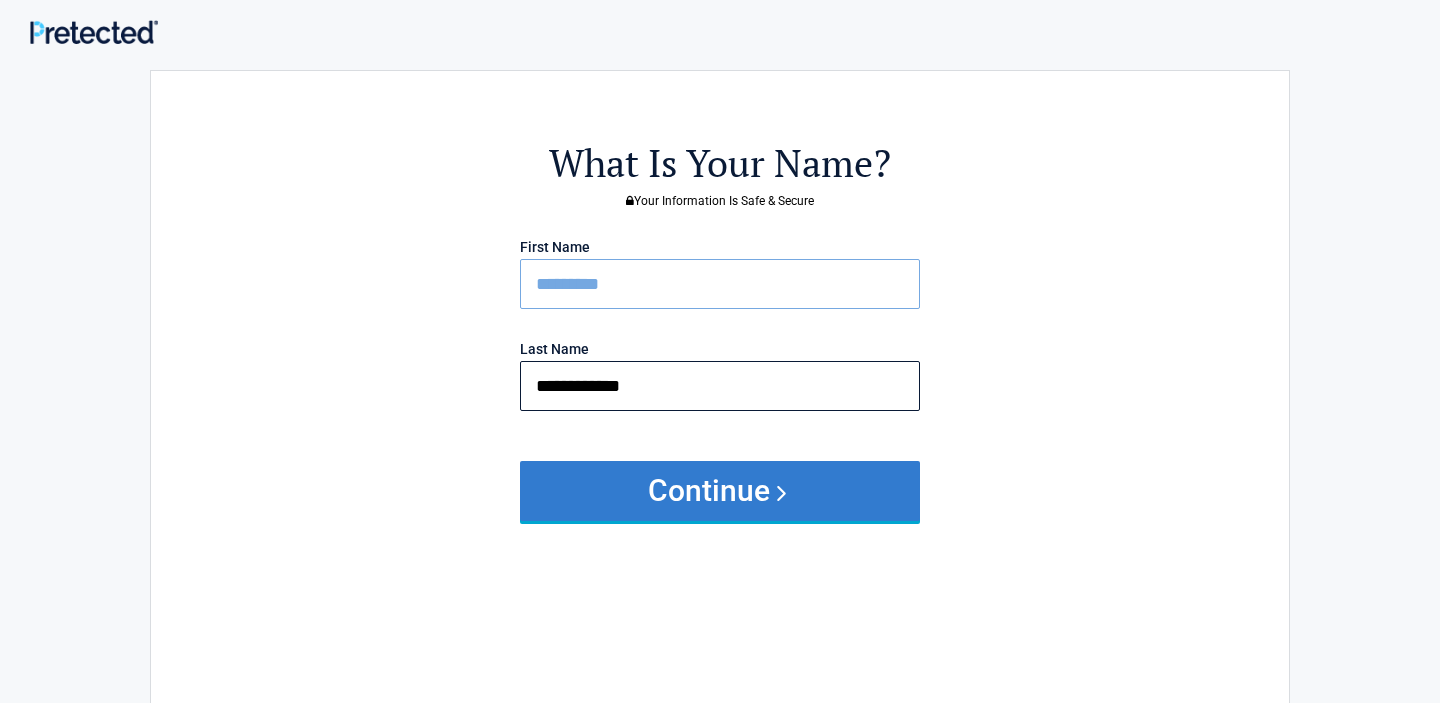 type on "**********" 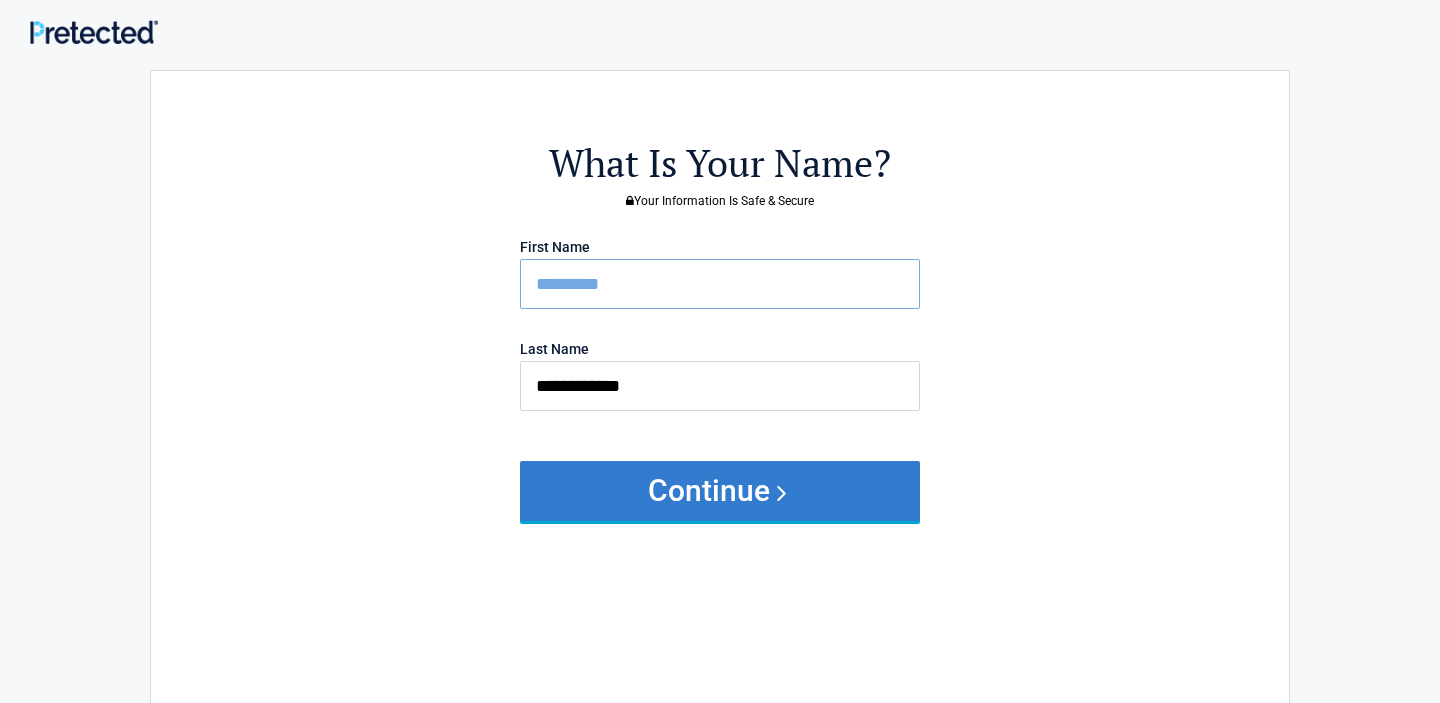 click on "Continue" at bounding box center (720, 491) 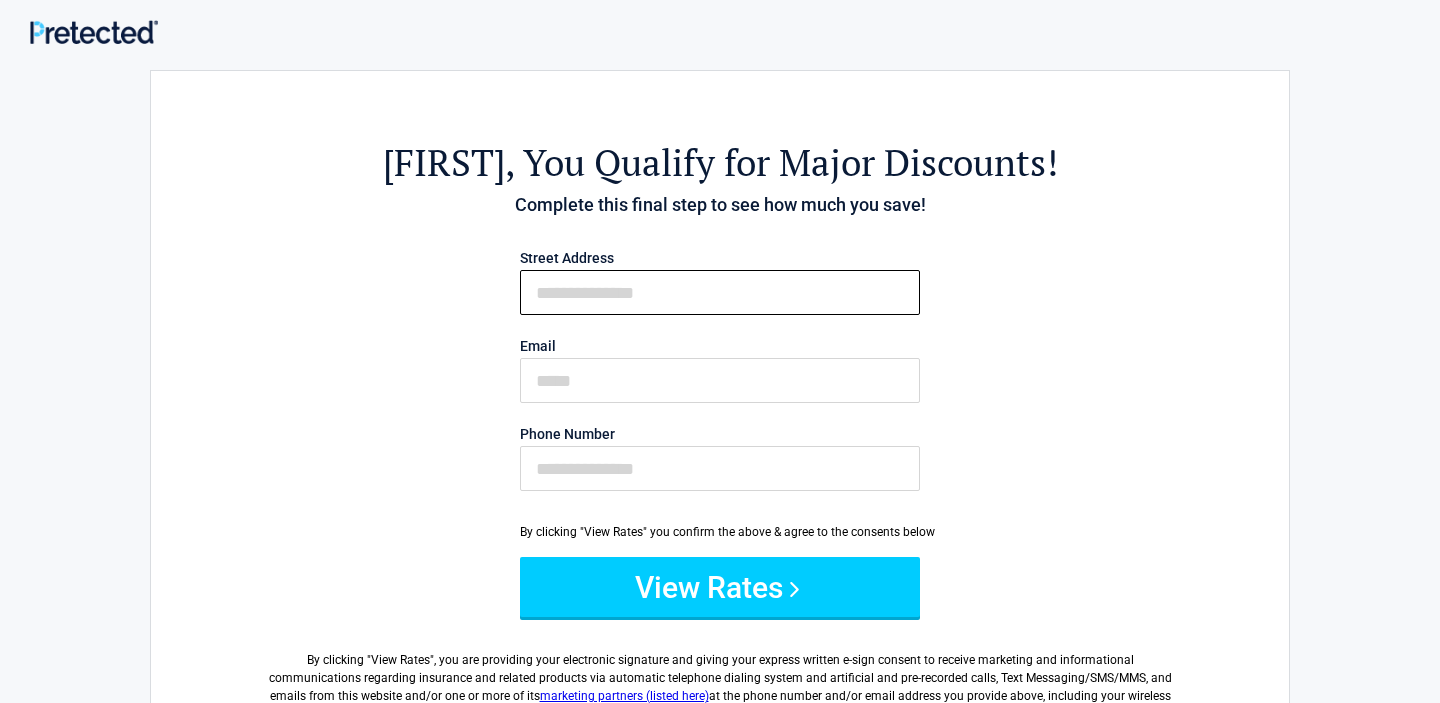 click on "First Name" at bounding box center [720, 292] 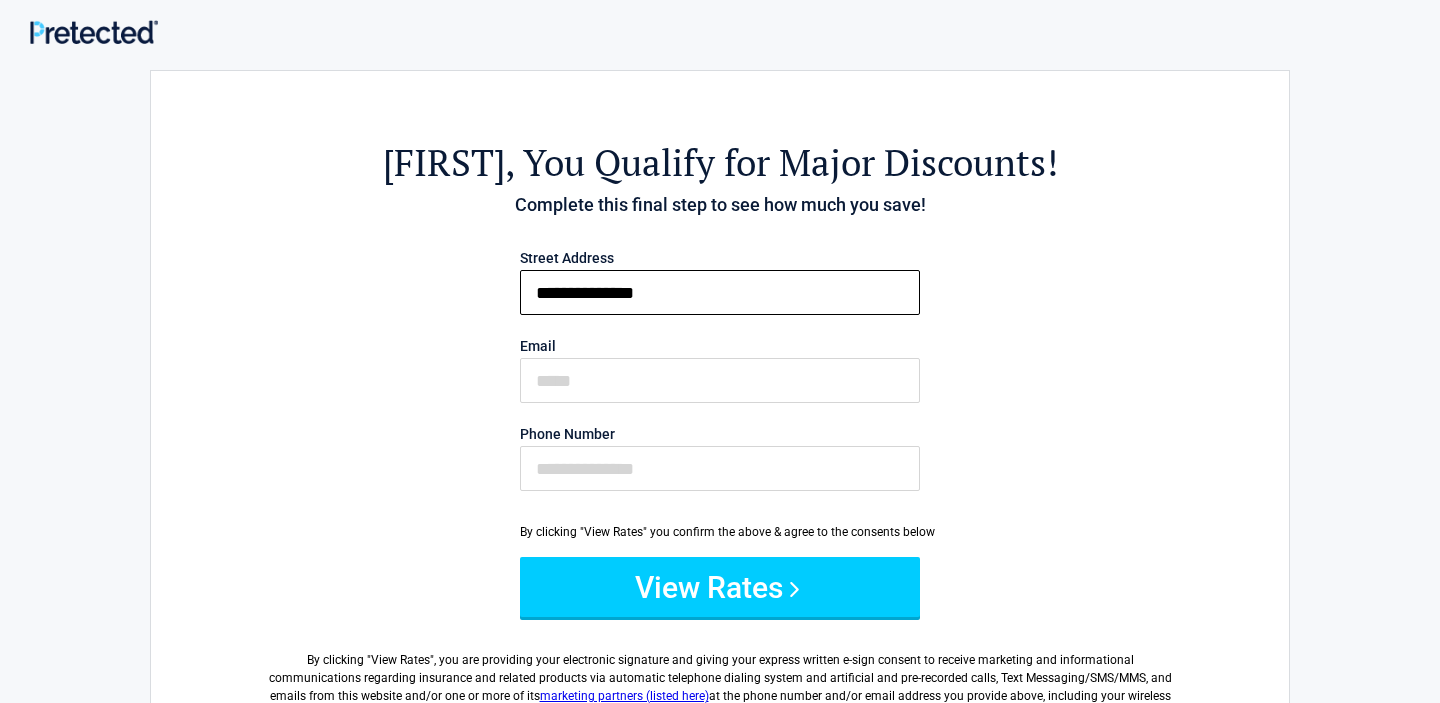 type on "**********" 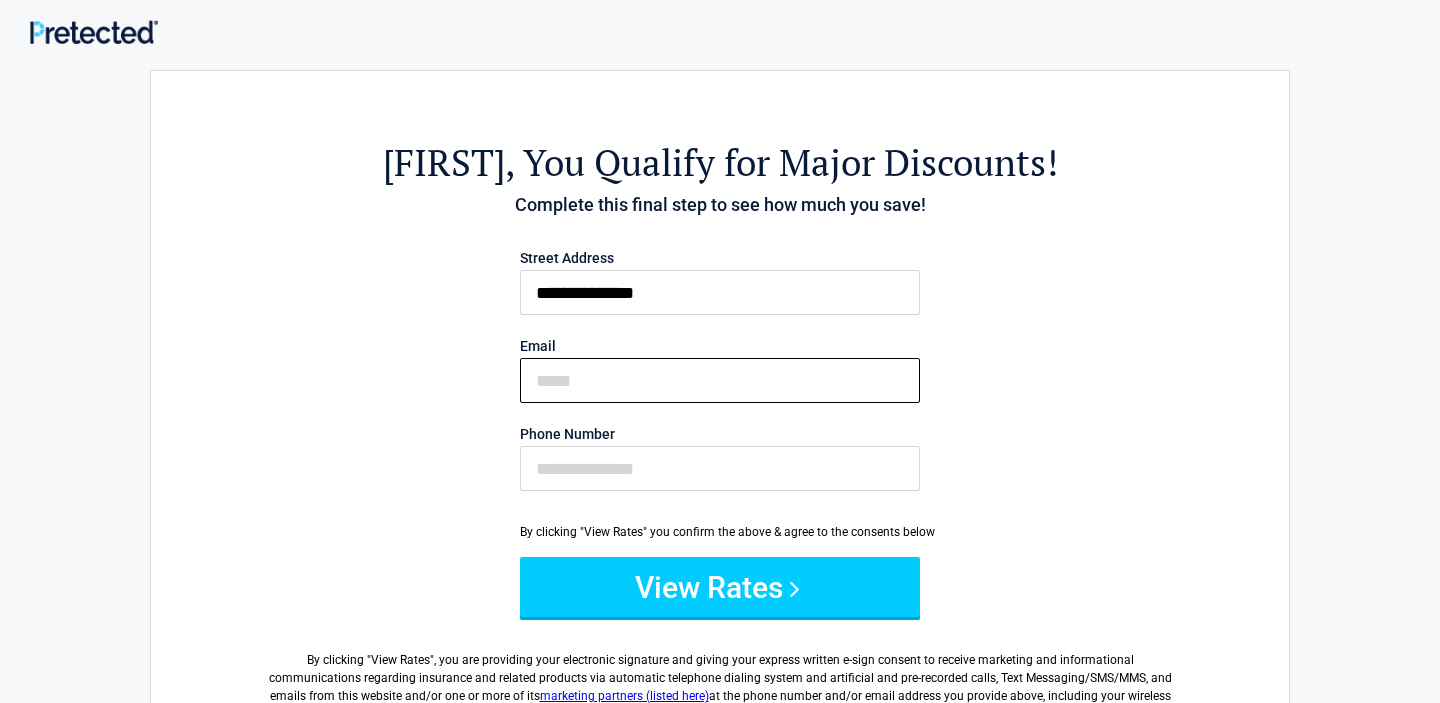 click on "Email" at bounding box center (720, 380) 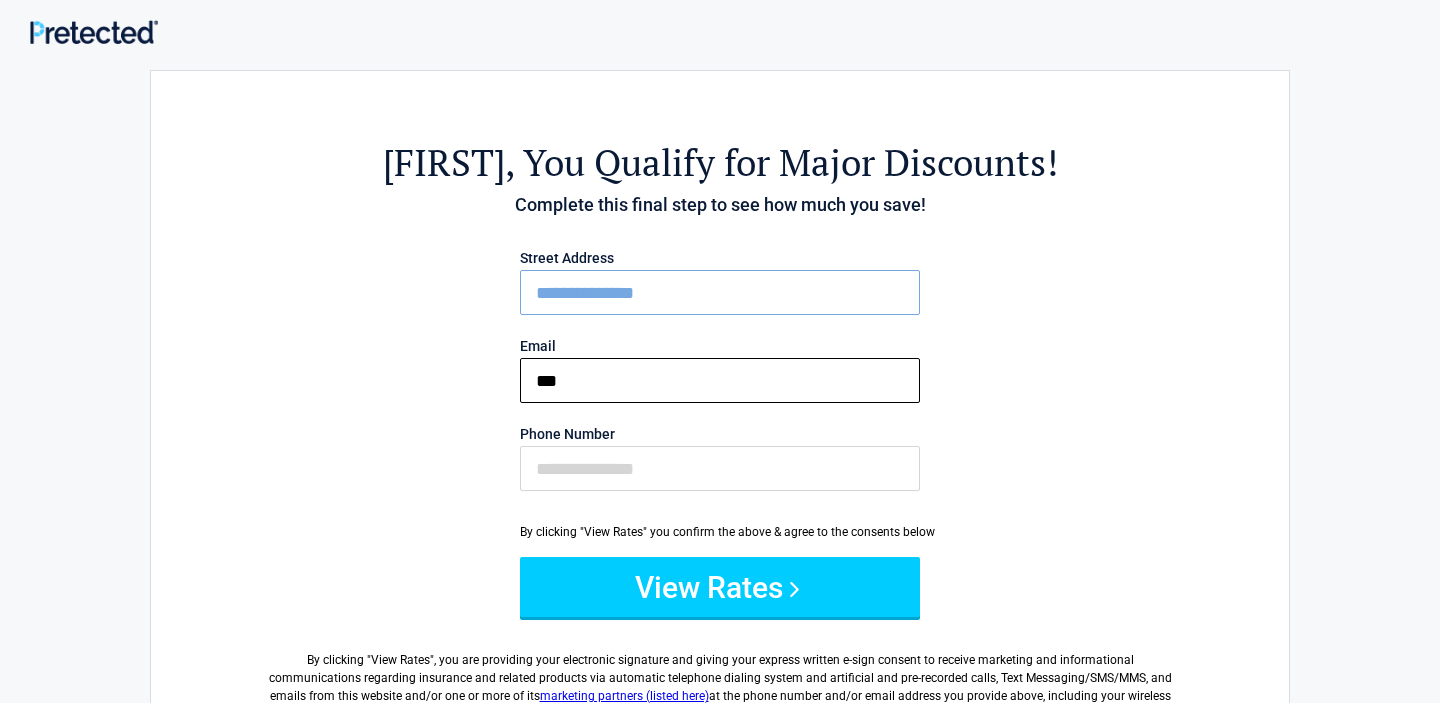 type on "**********" 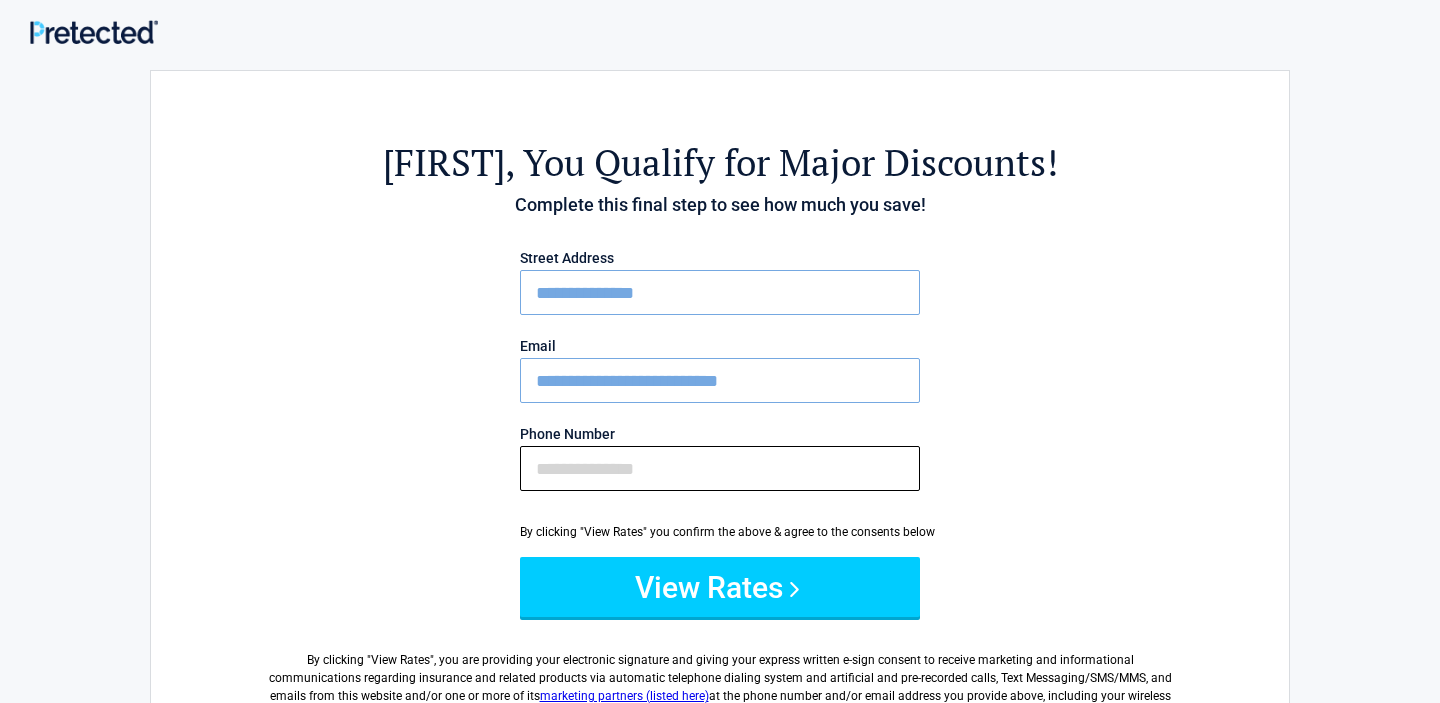 click on "Phone Number" at bounding box center [720, 468] 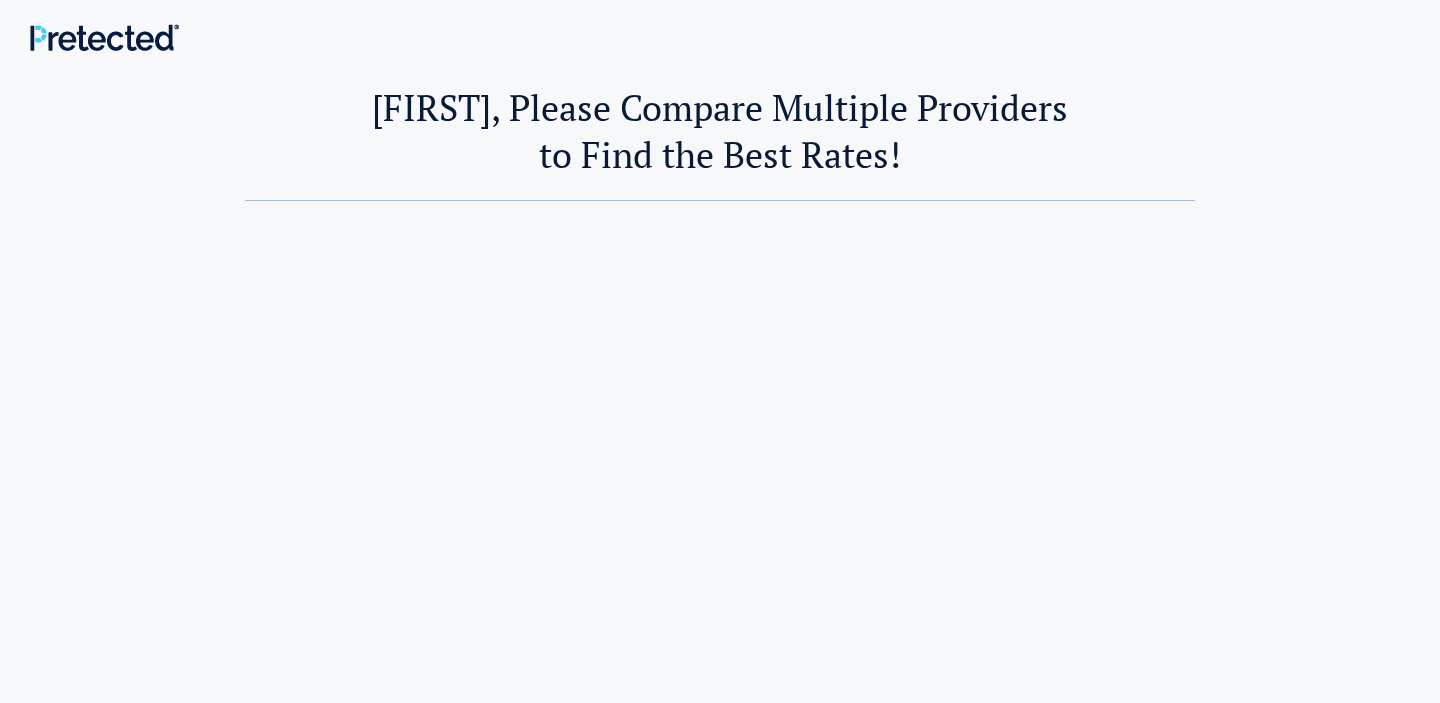 scroll, scrollTop: 0, scrollLeft: 0, axis: both 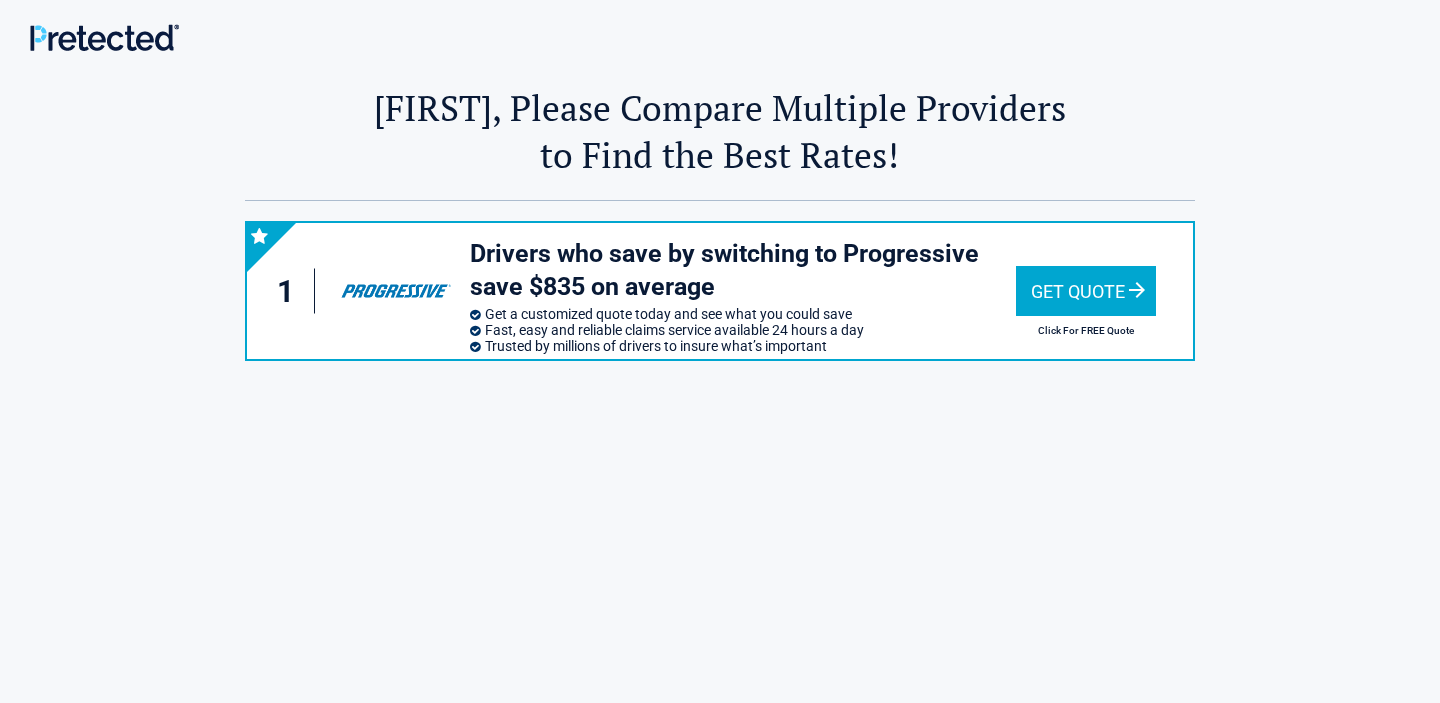 click on "Get Quote" at bounding box center (1086, 291) 